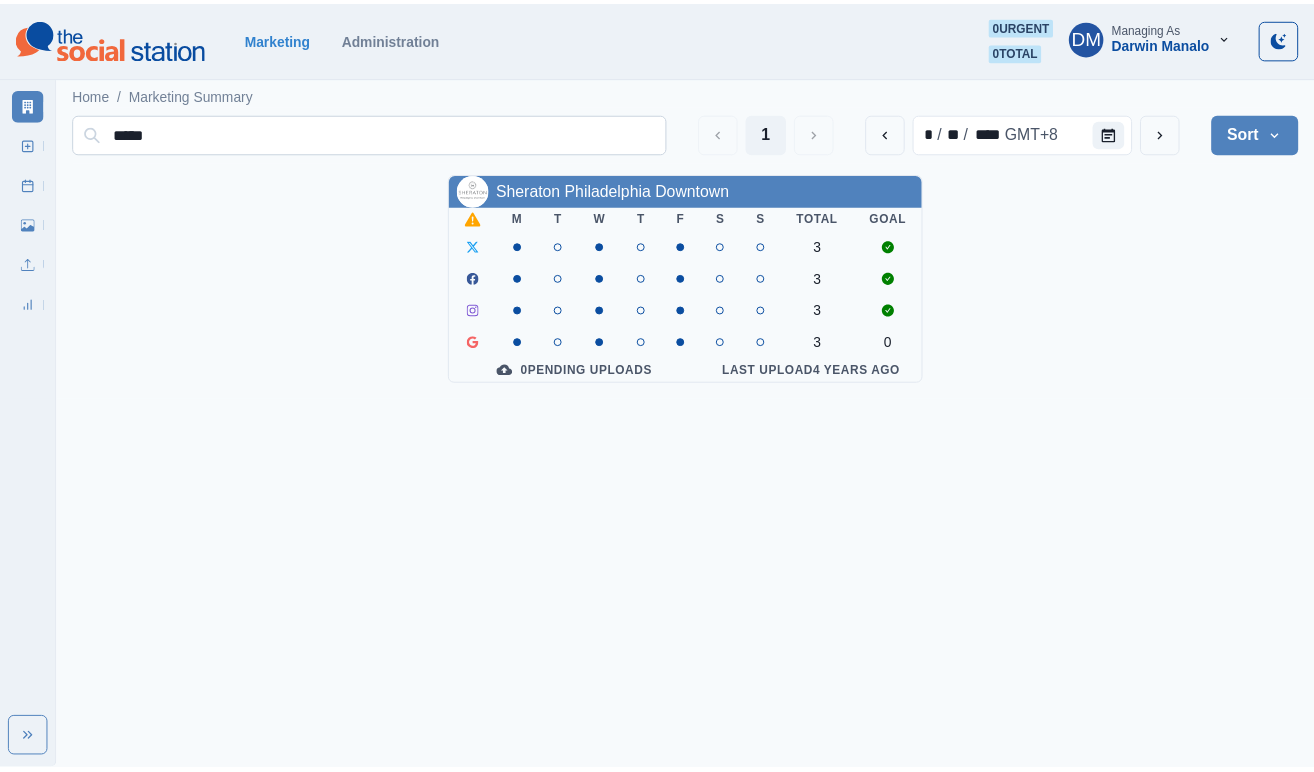 scroll, scrollTop: 0, scrollLeft: 0, axis: both 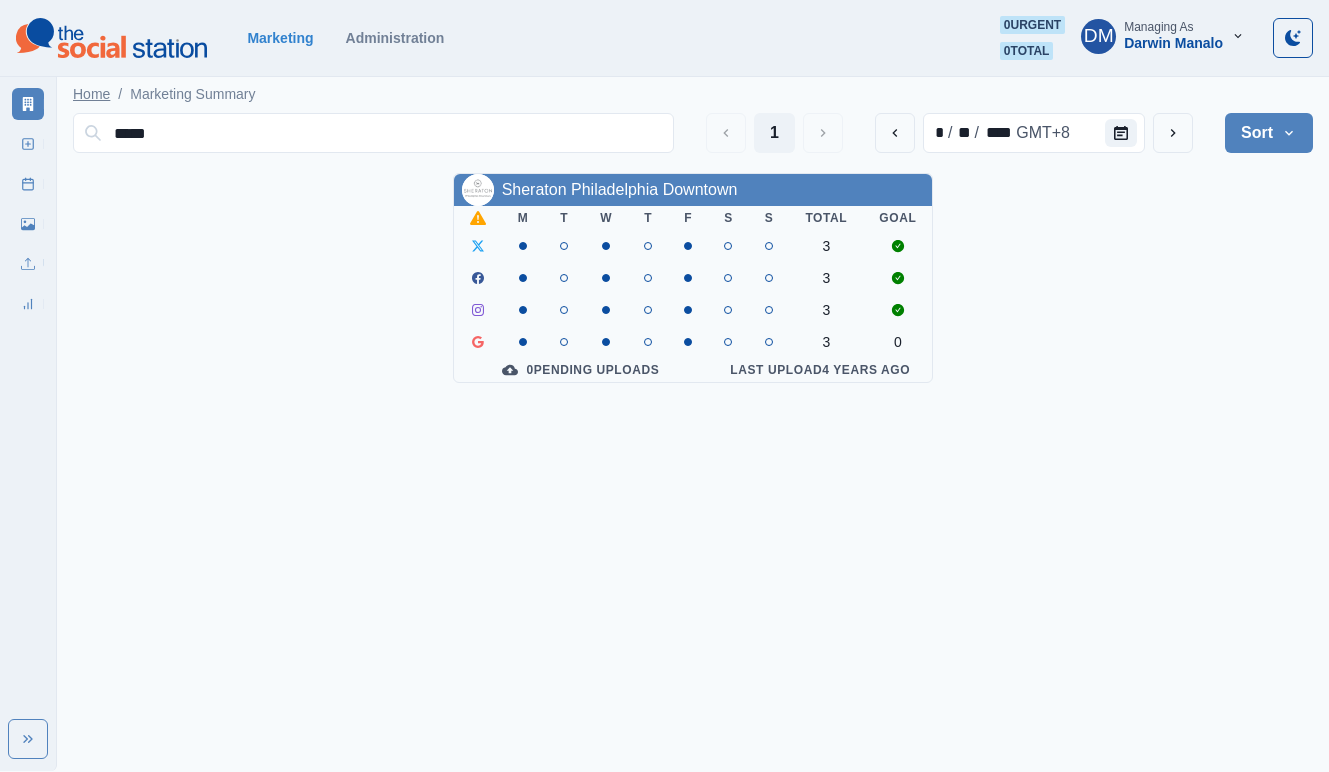 drag, startPoint x: 240, startPoint y: 123, endPoint x: 81, endPoint y: 92, distance: 161.99382 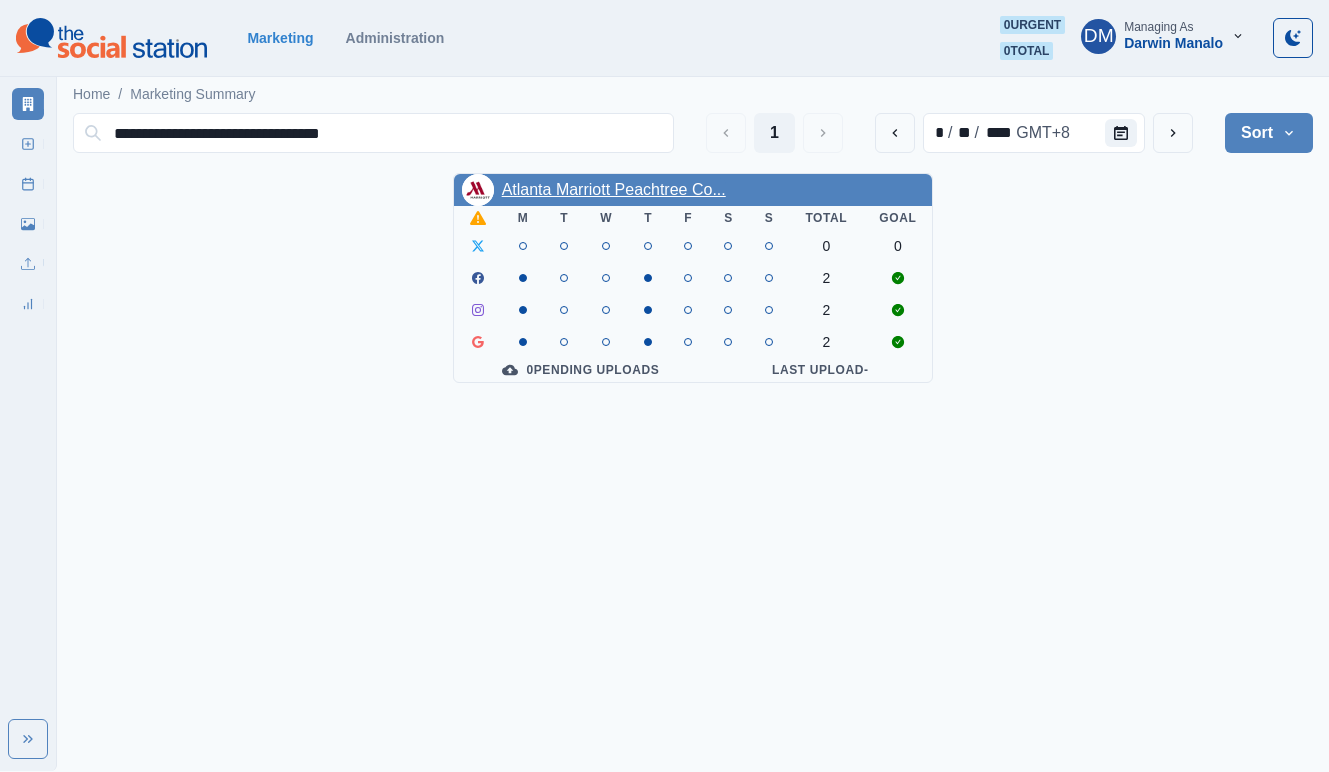 type on "**********" 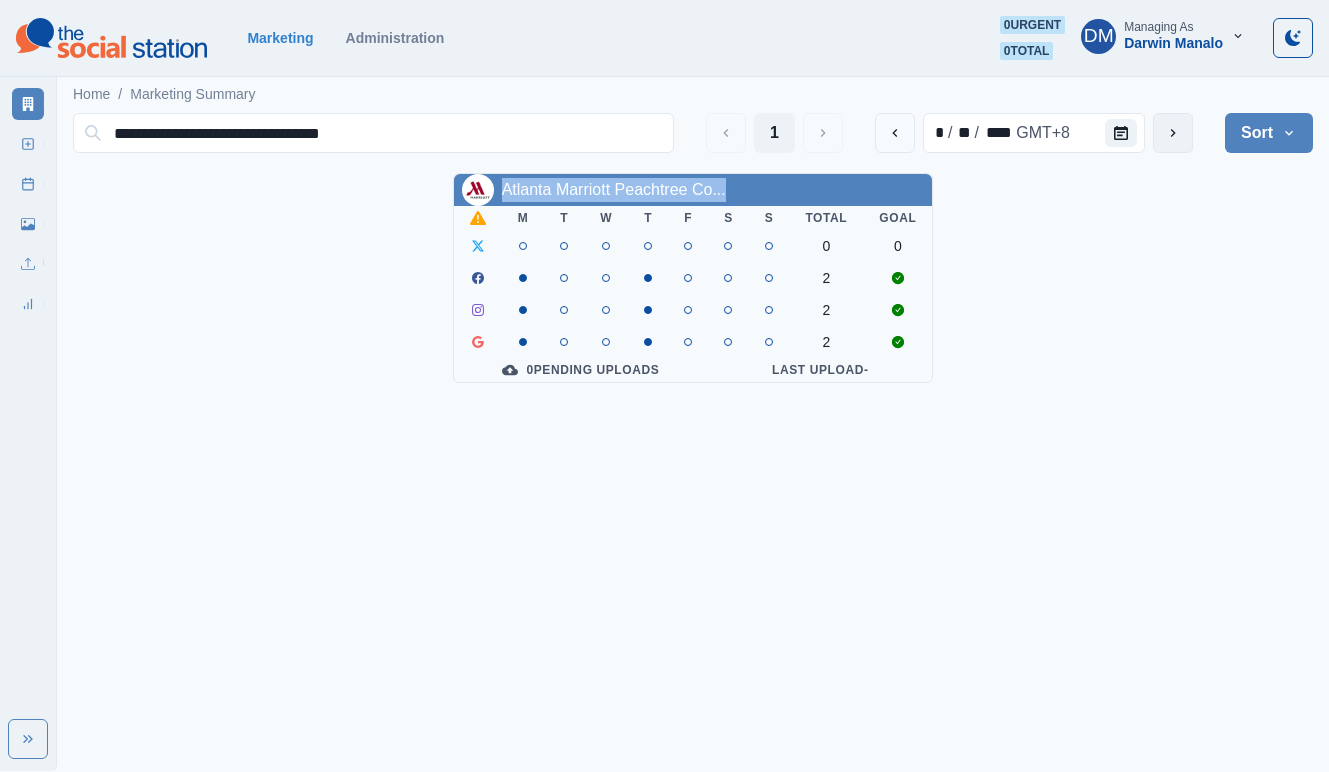 click 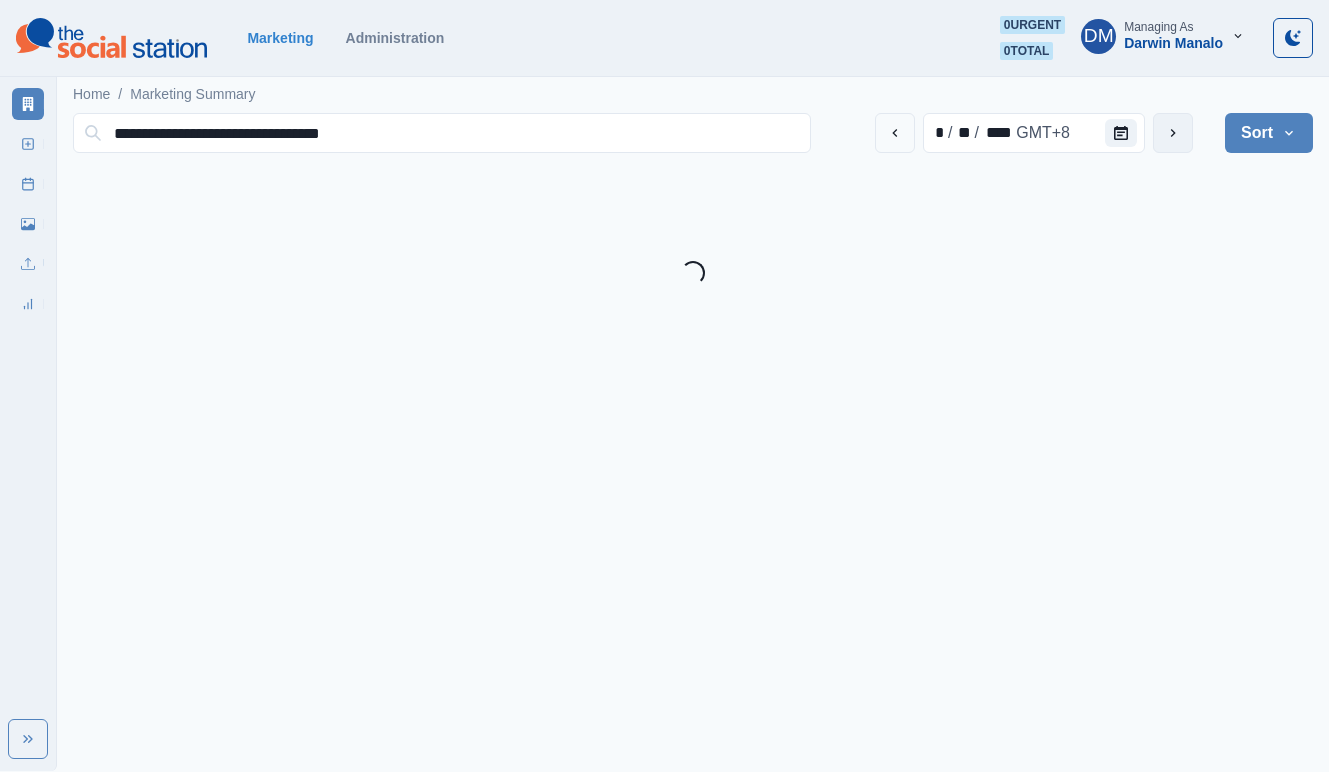 click 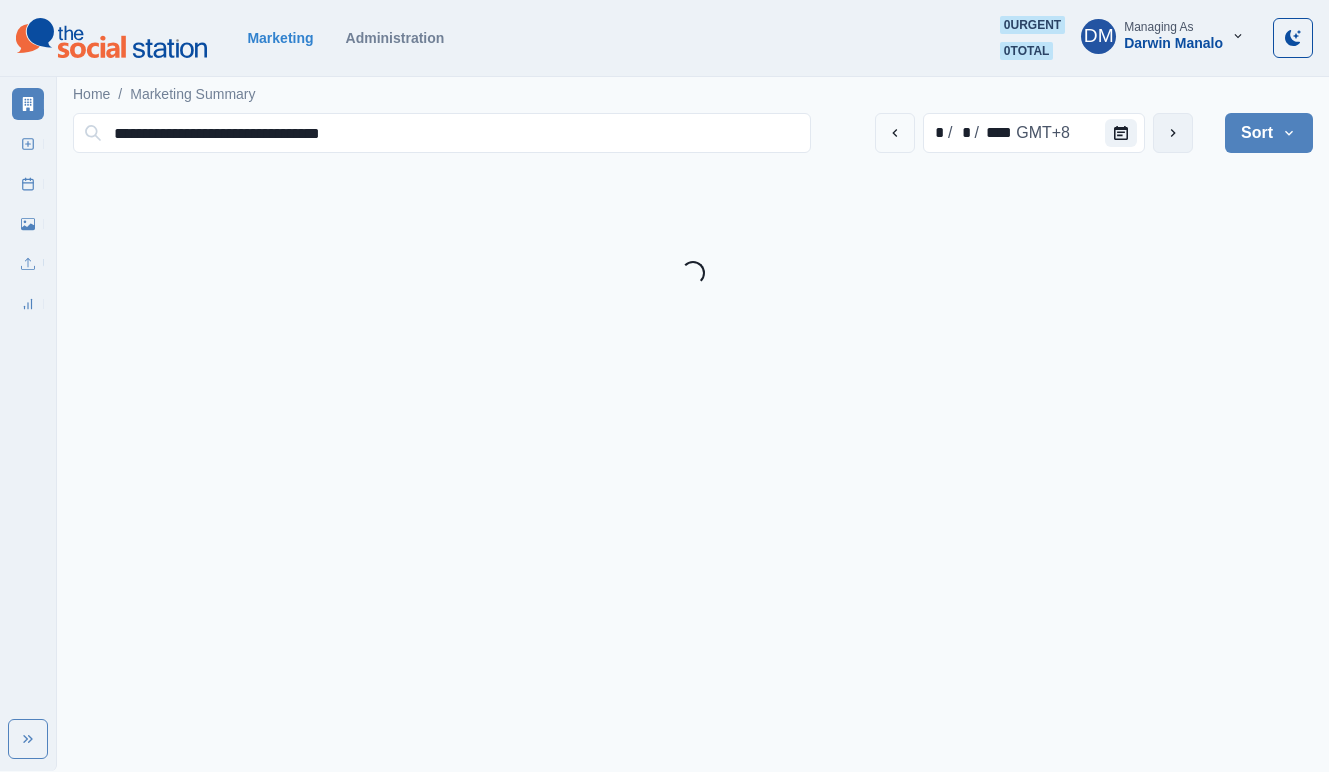 click 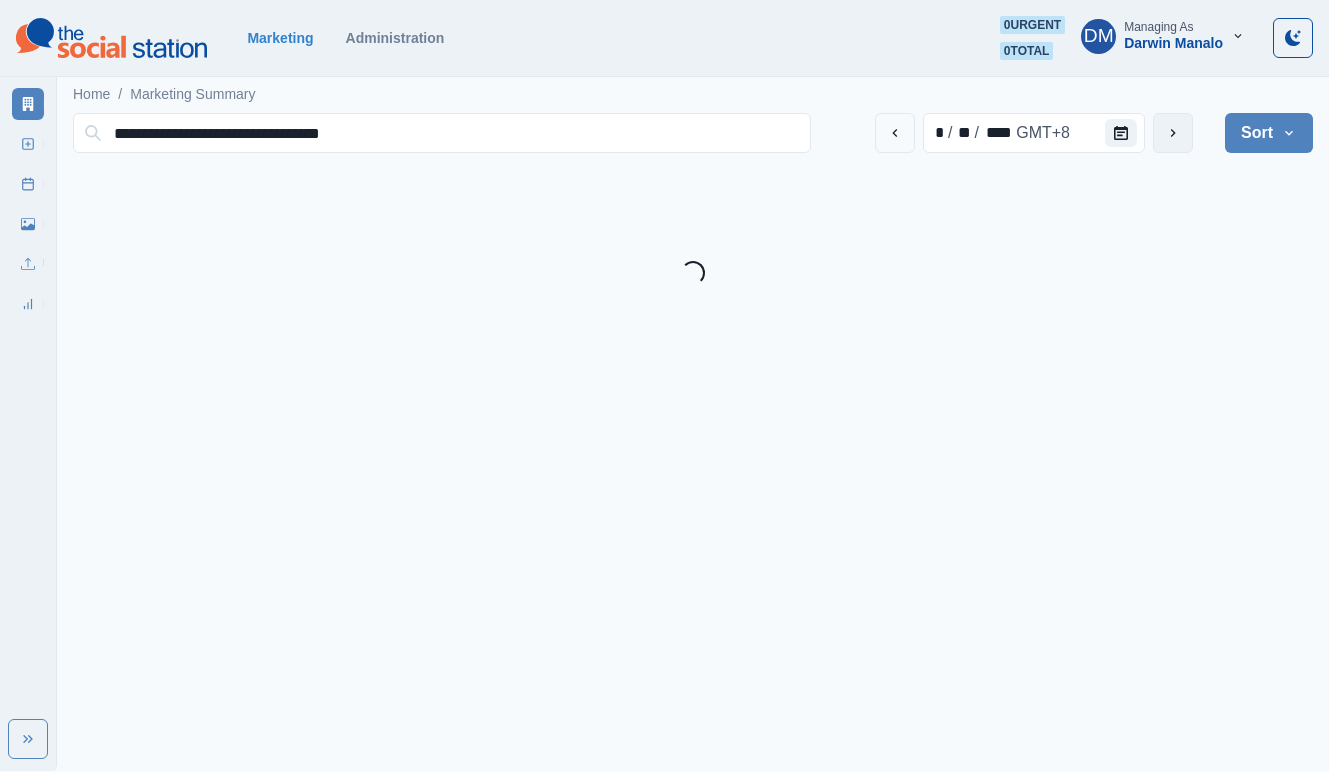 click 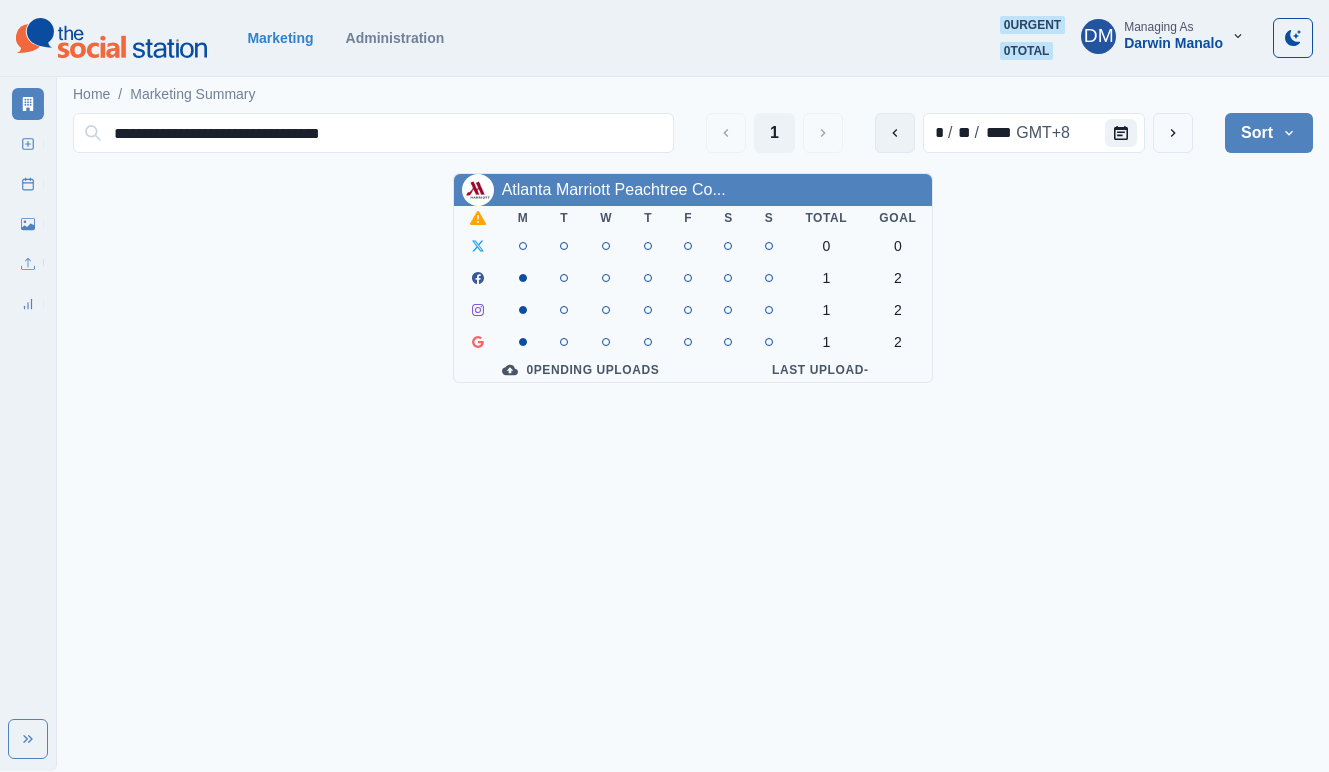 drag, startPoint x: 978, startPoint y: 122, endPoint x: 968, endPoint y: 123, distance: 10.049875 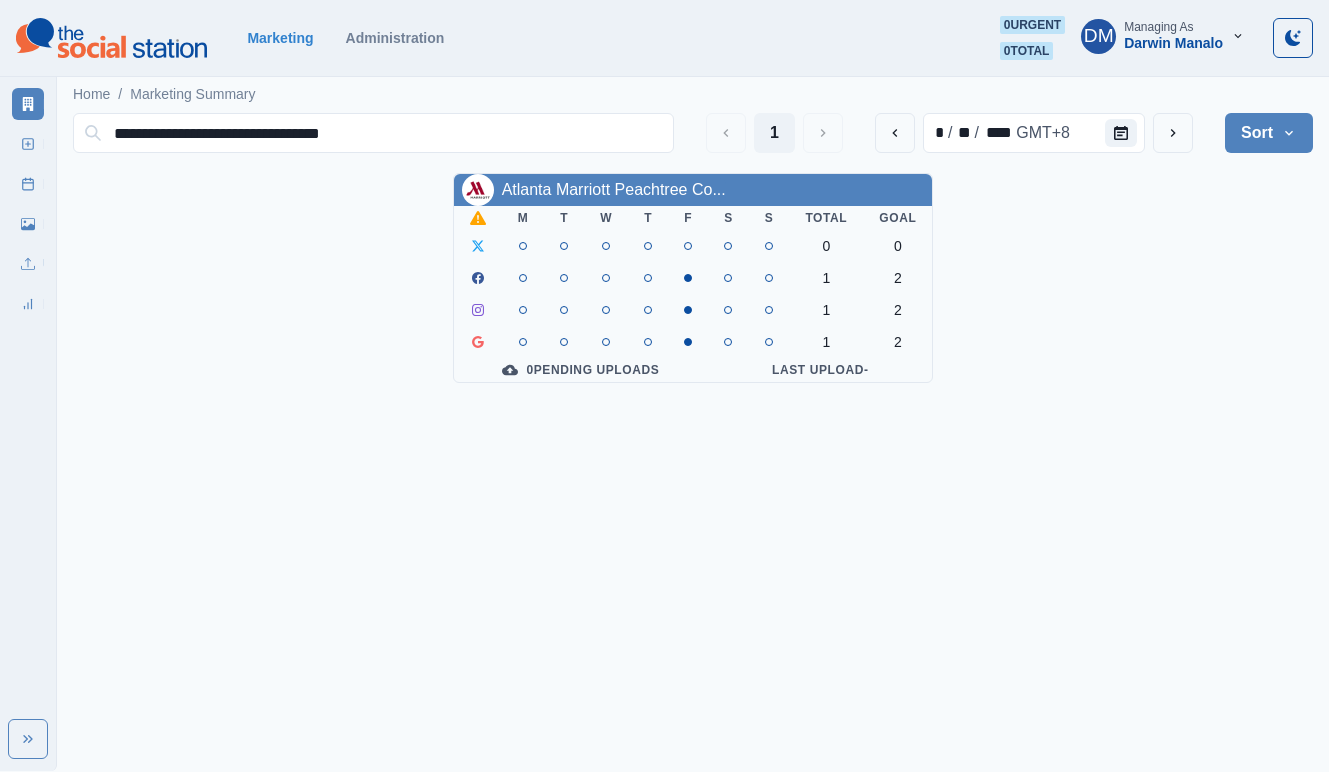 drag, startPoint x: 362, startPoint y: 130, endPoint x: 19, endPoint y: 108, distance: 343.7048 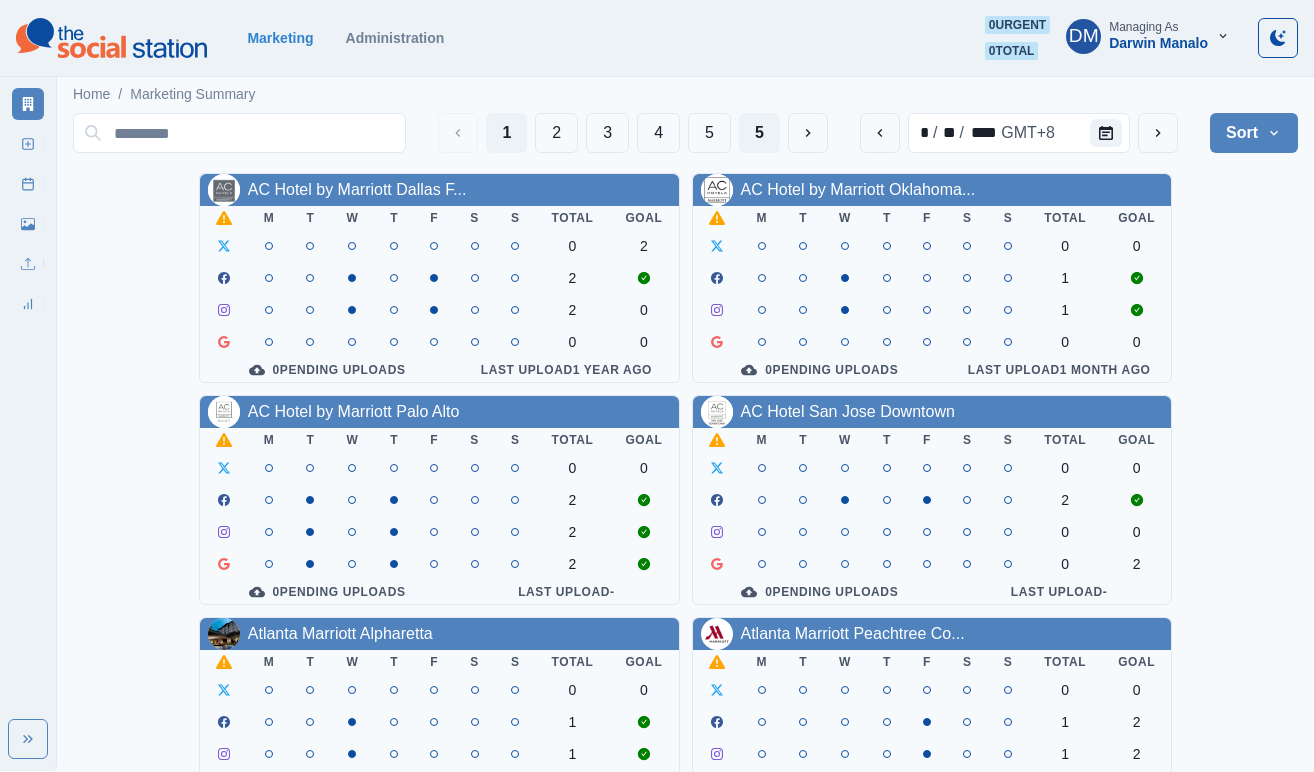 drag, startPoint x: 875, startPoint y: 125, endPoint x: 1027, endPoint y: 321, distance: 248.03226 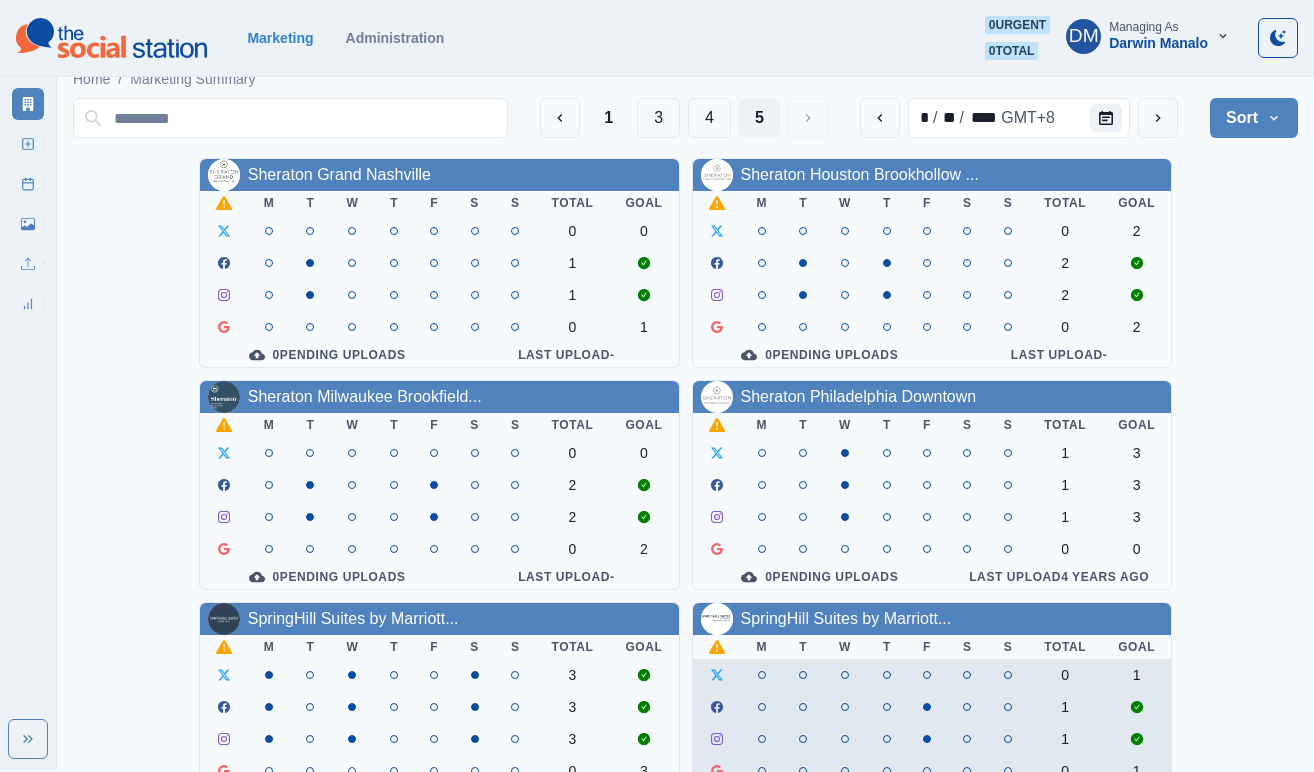 scroll, scrollTop: 12, scrollLeft: 0, axis: vertical 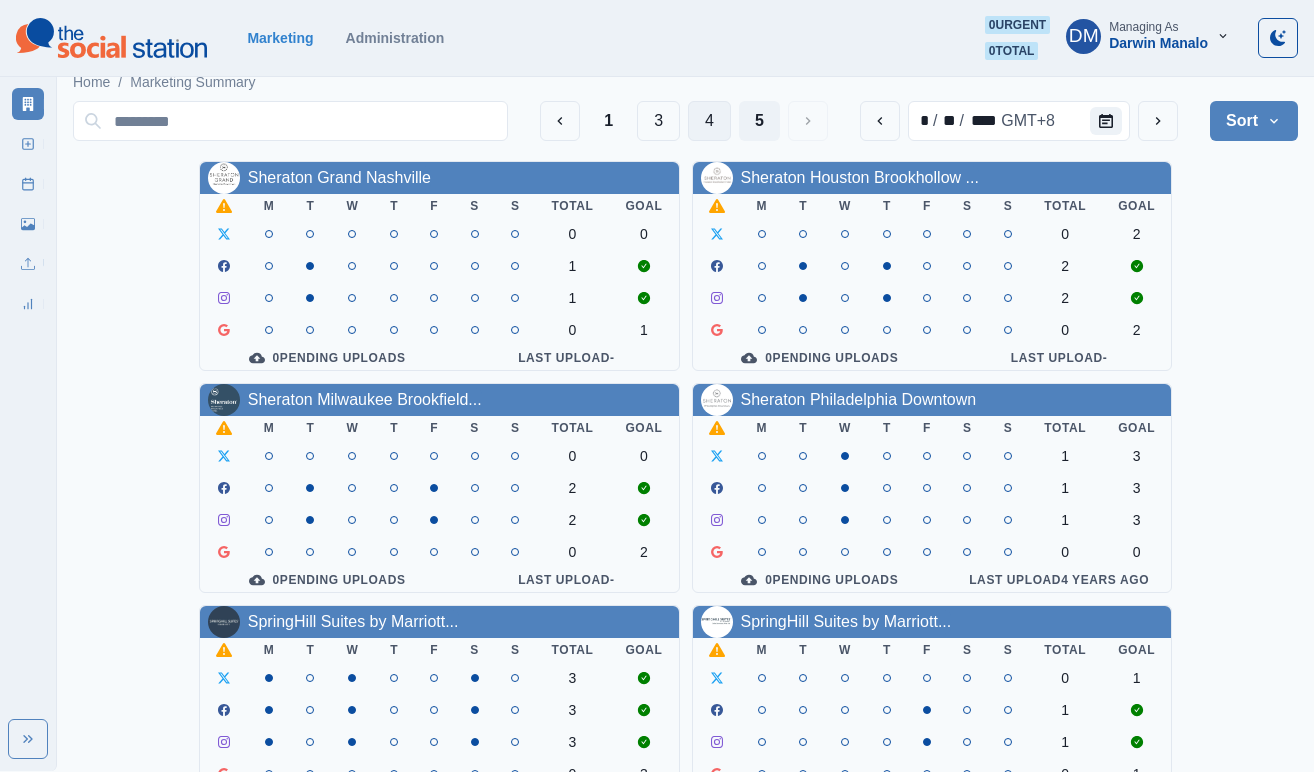 click on "4" at bounding box center (709, 121) 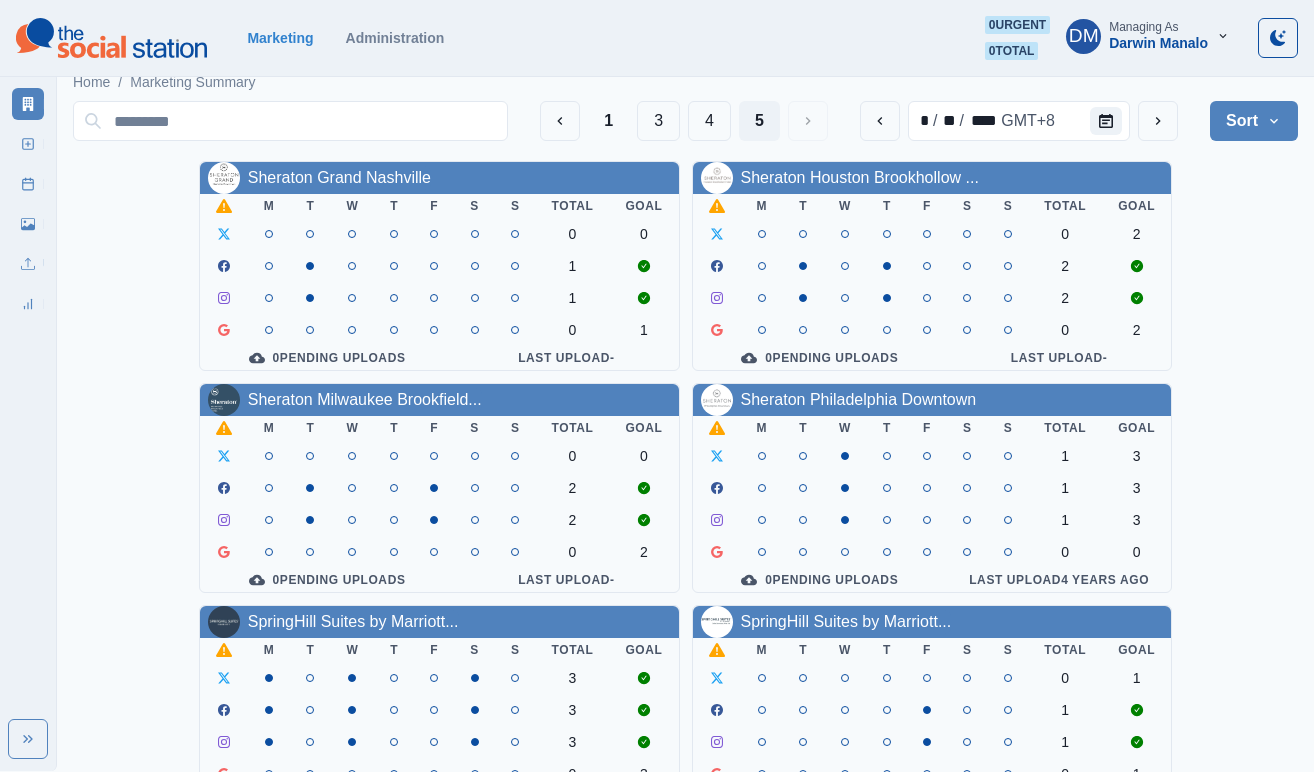 scroll, scrollTop: 0, scrollLeft: 0, axis: both 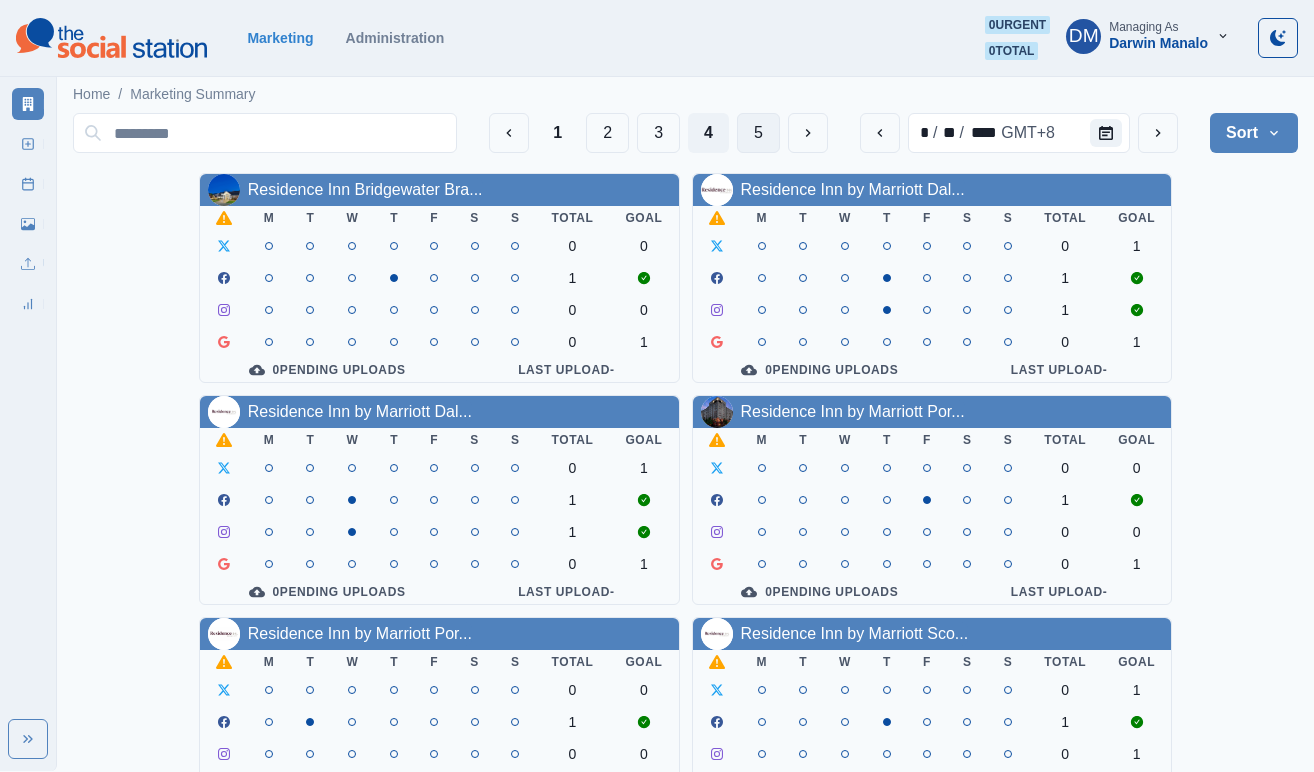 click on "5" at bounding box center (758, 133) 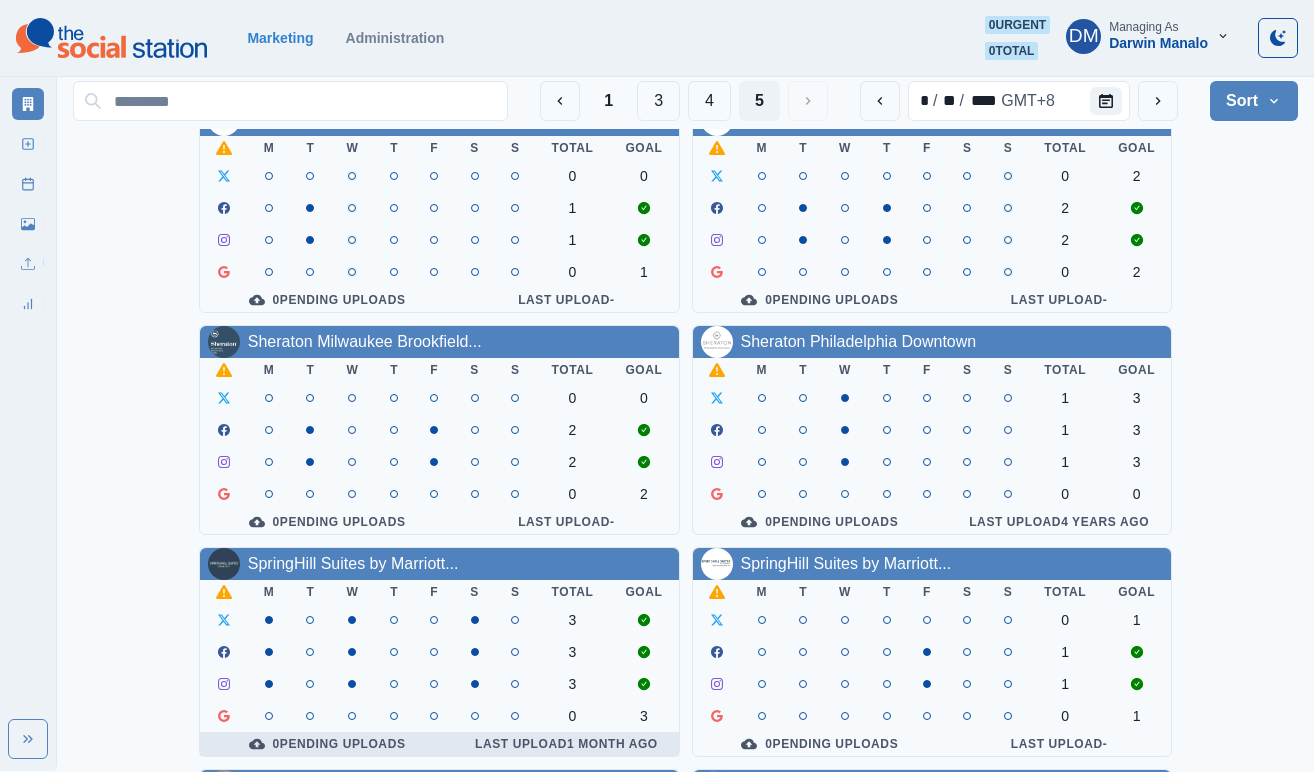 scroll, scrollTop: 0, scrollLeft: 0, axis: both 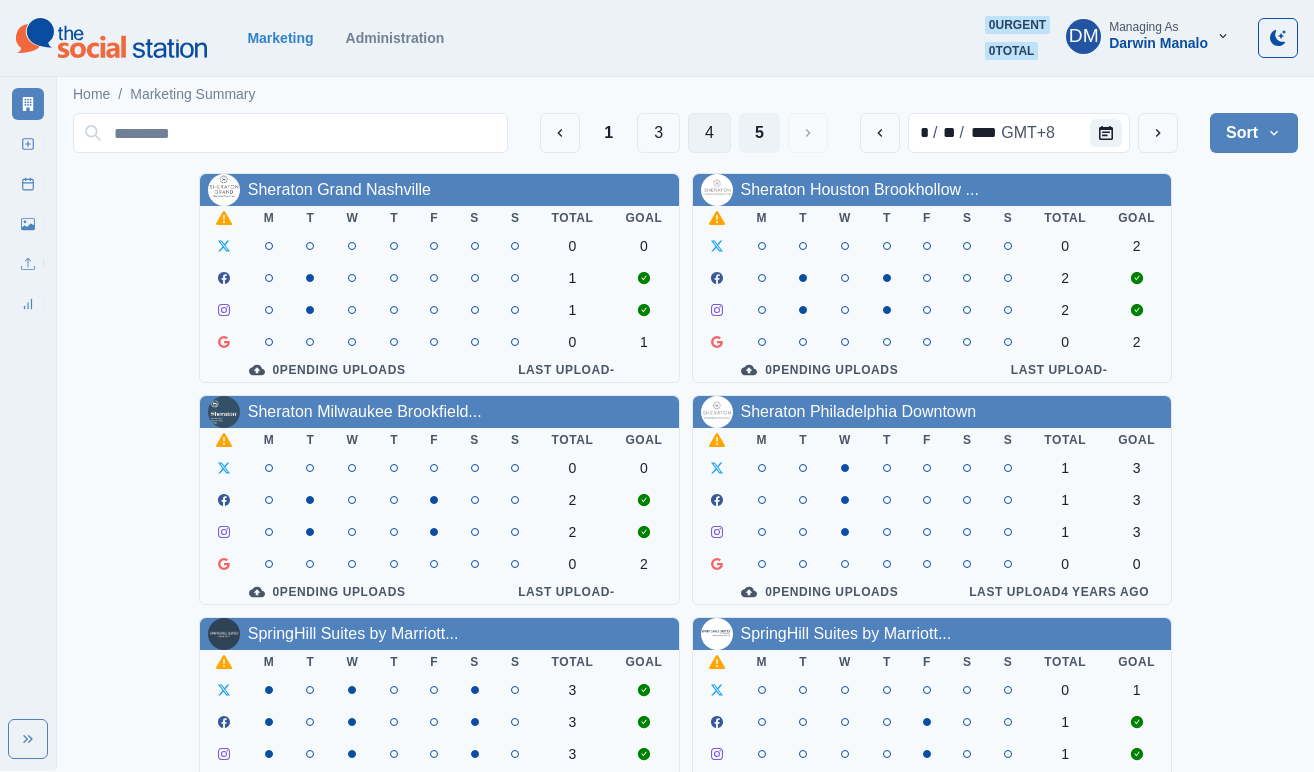 click on "4" at bounding box center [709, 133] 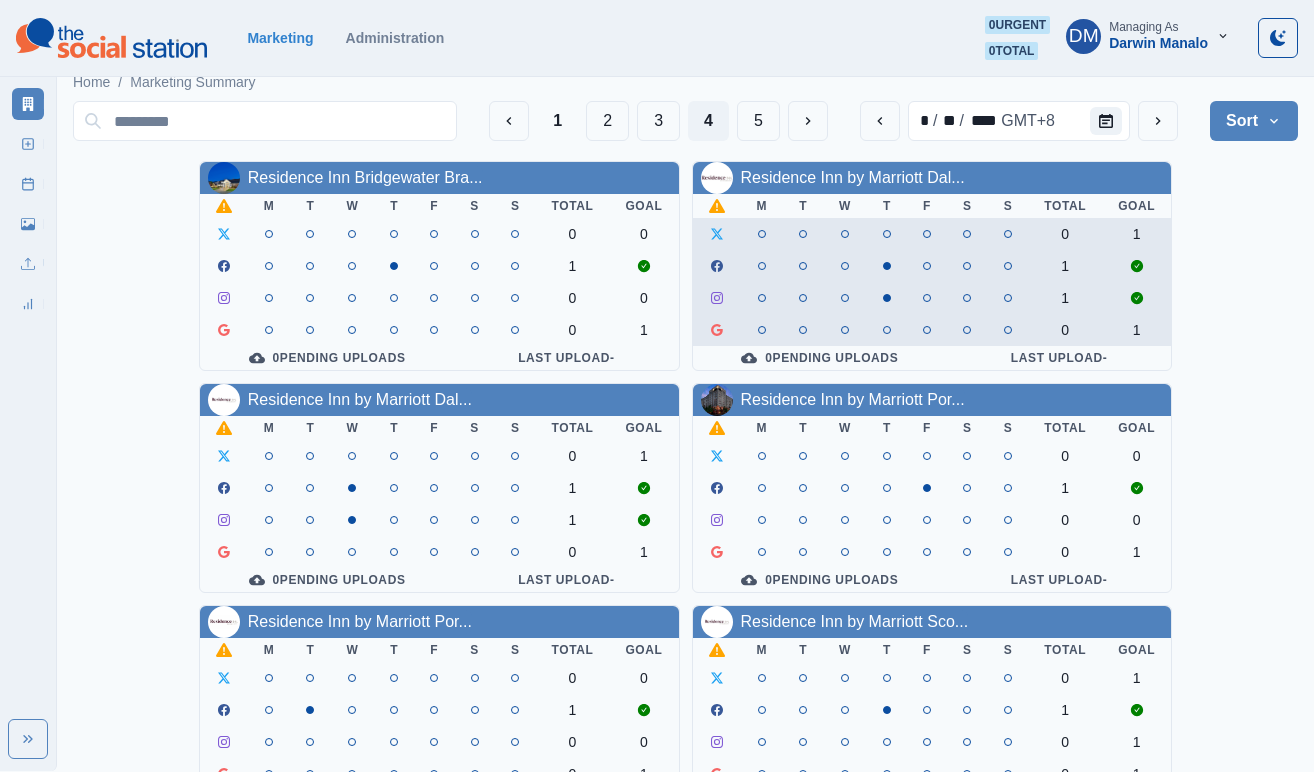scroll, scrollTop: 5, scrollLeft: 0, axis: vertical 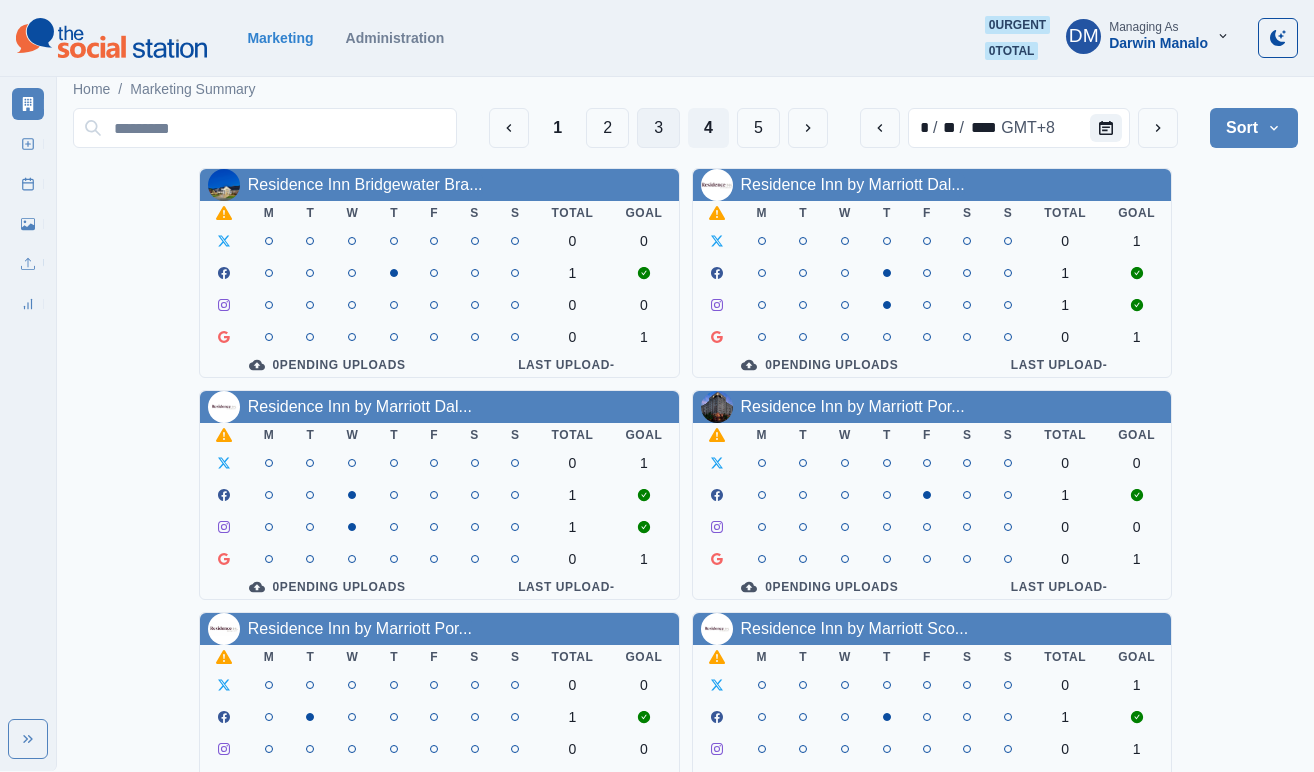 click on "3" at bounding box center (658, 128) 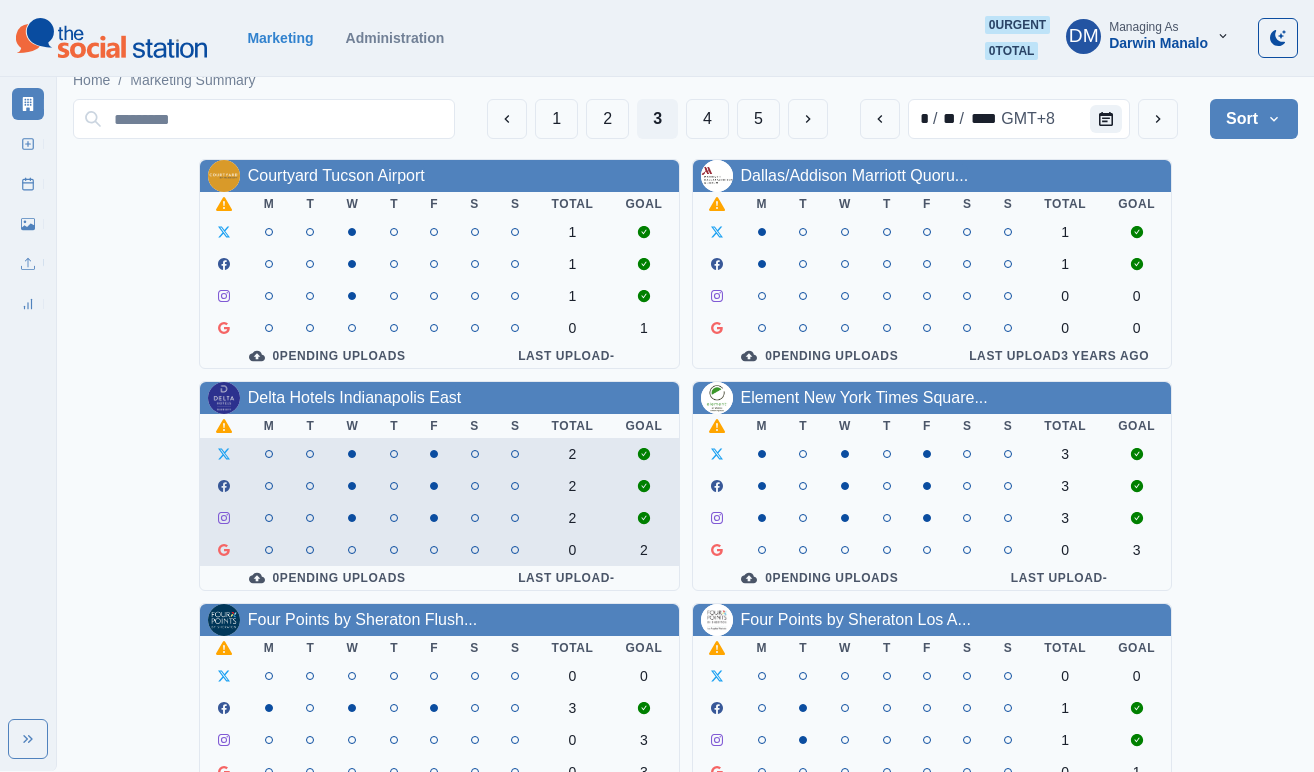 scroll, scrollTop: 12, scrollLeft: 0, axis: vertical 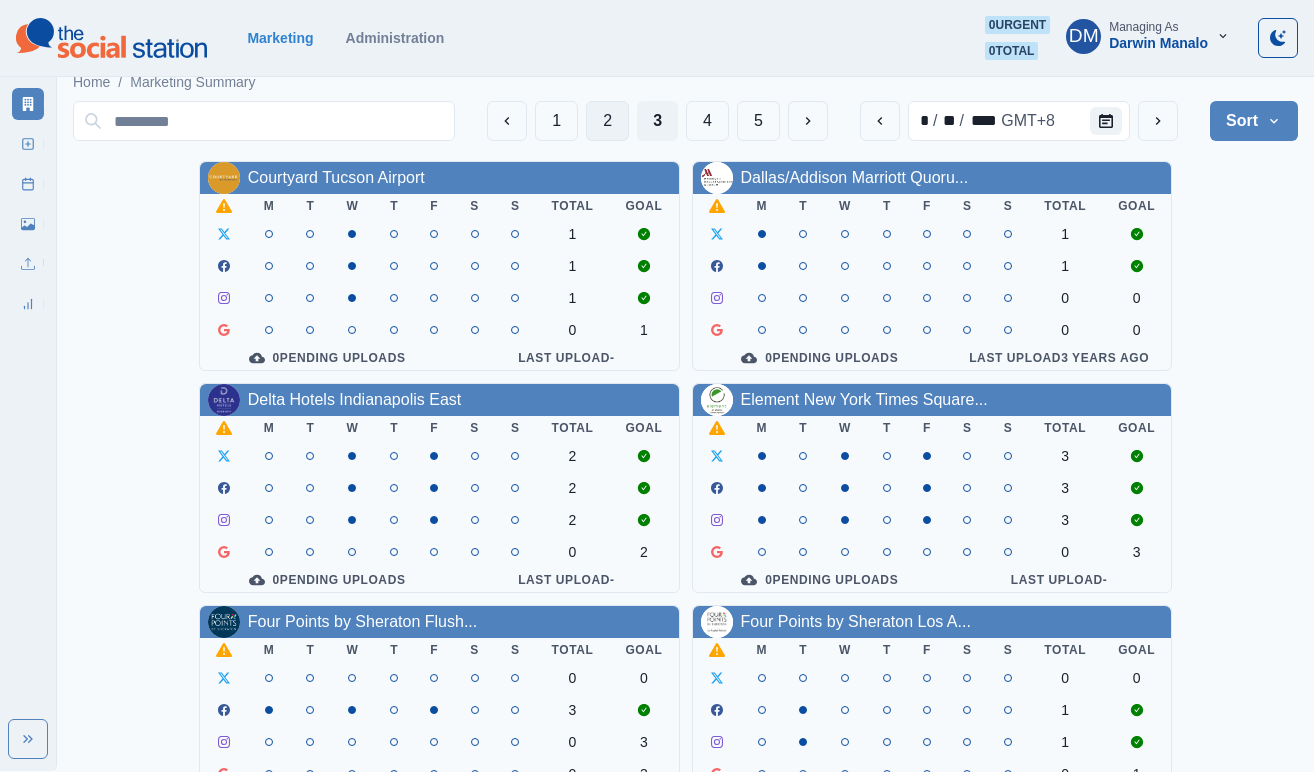 click on "2" at bounding box center (607, 121) 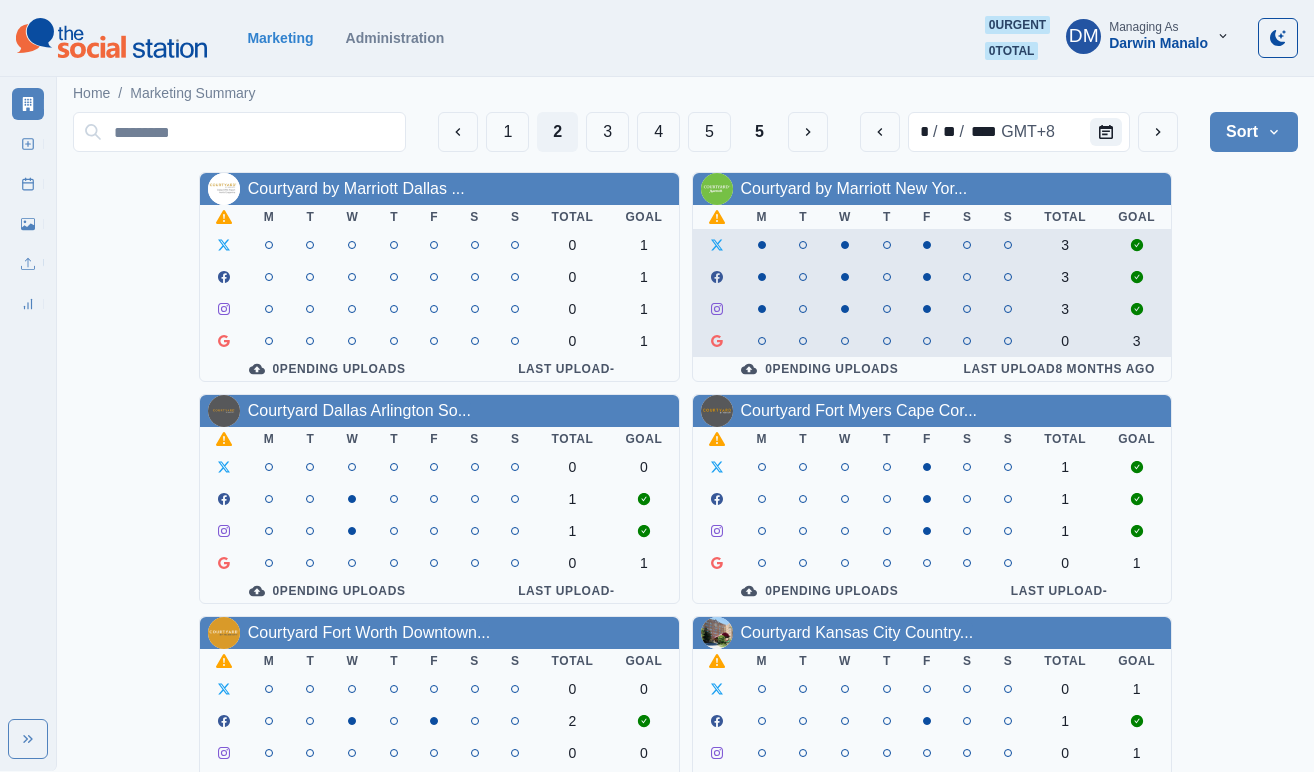 scroll, scrollTop: 0, scrollLeft: 0, axis: both 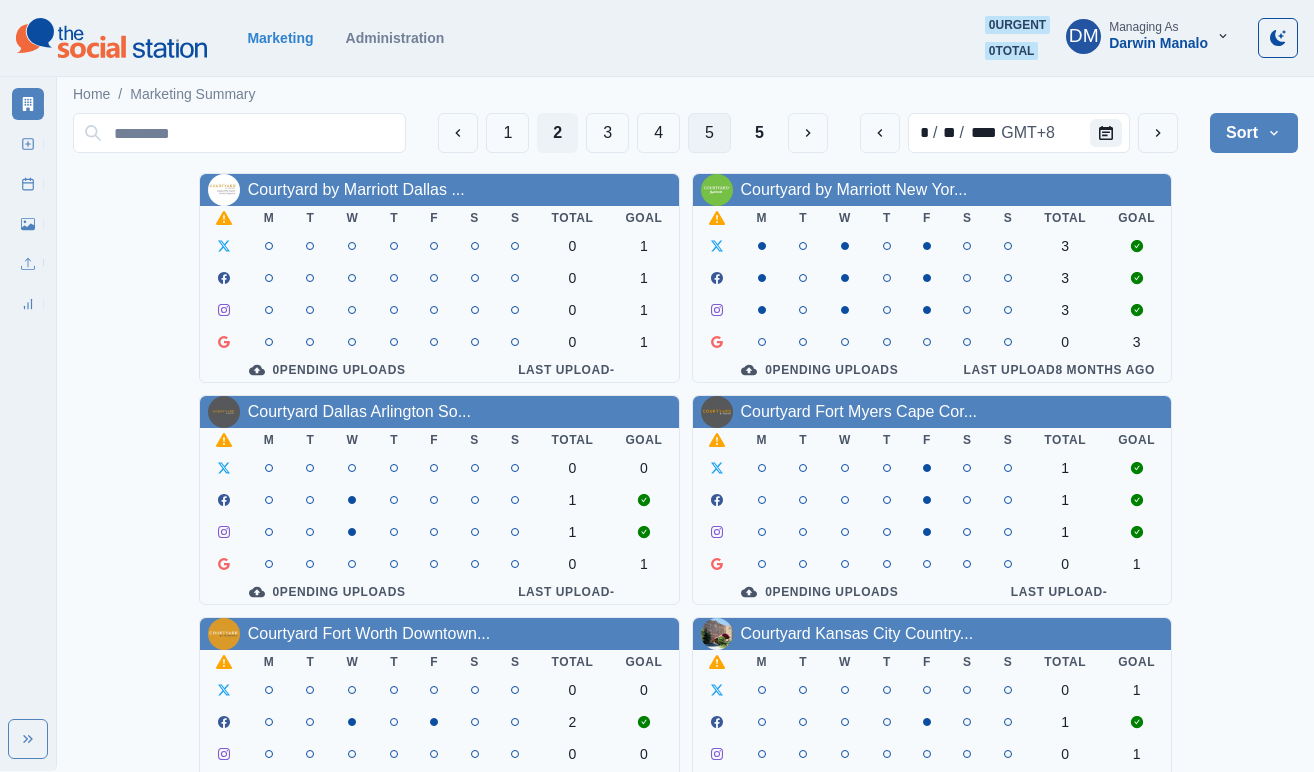 click on "5" at bounding box center (709, 133) 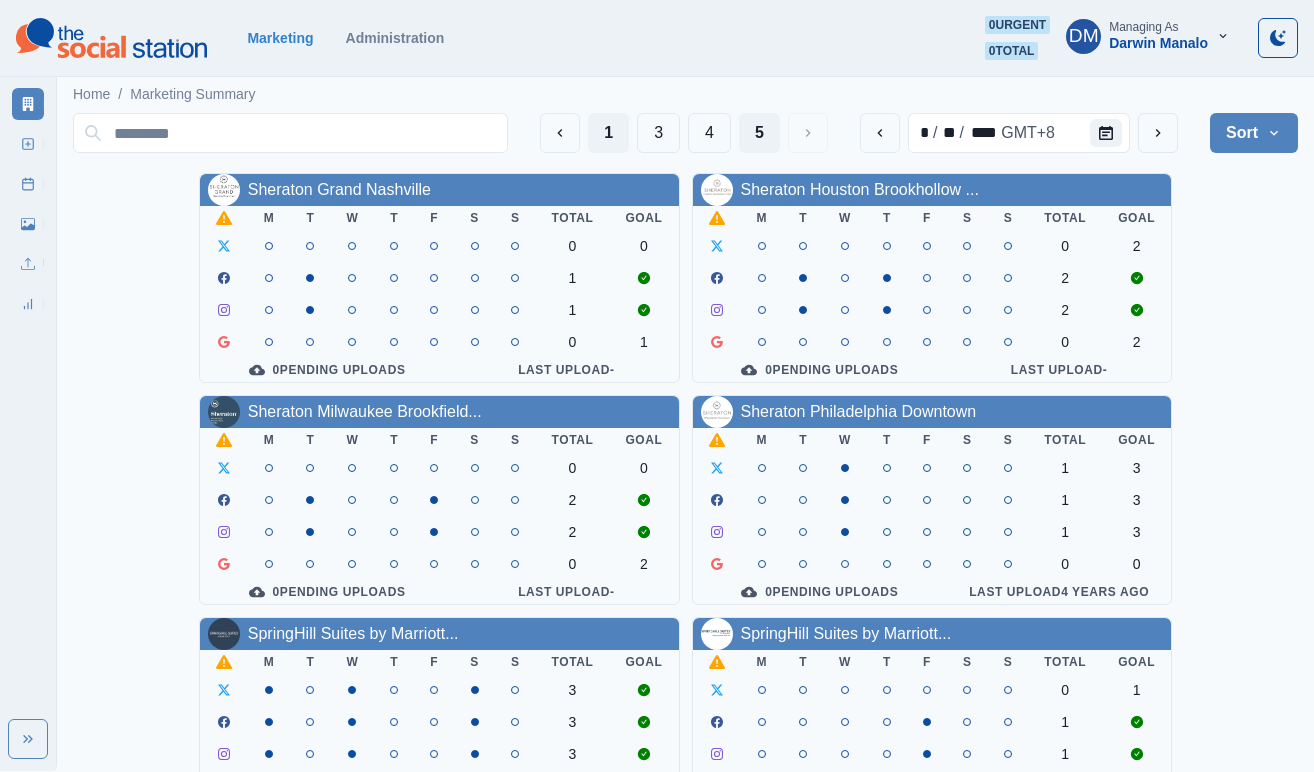 click on "1" at bounding box center [608, 133] 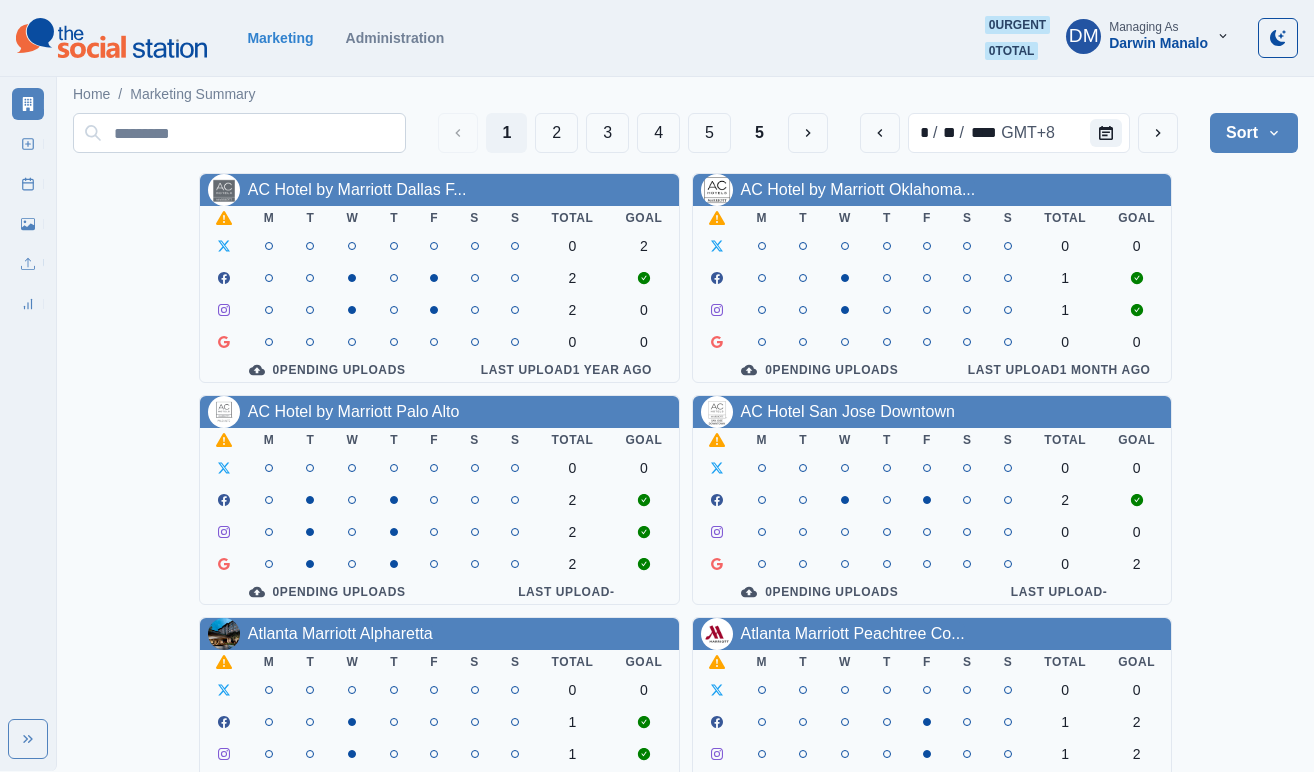 click at bounding box center (239, 133) 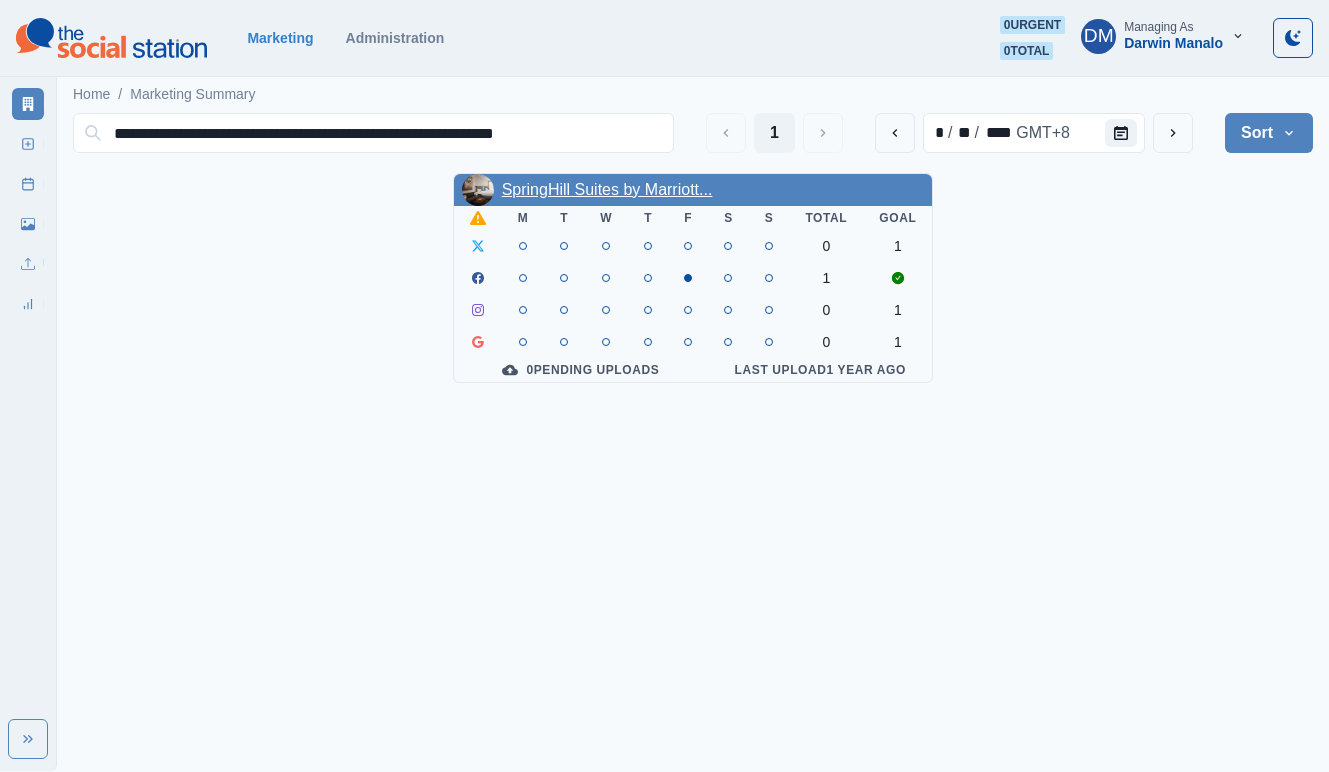 type on "**********" 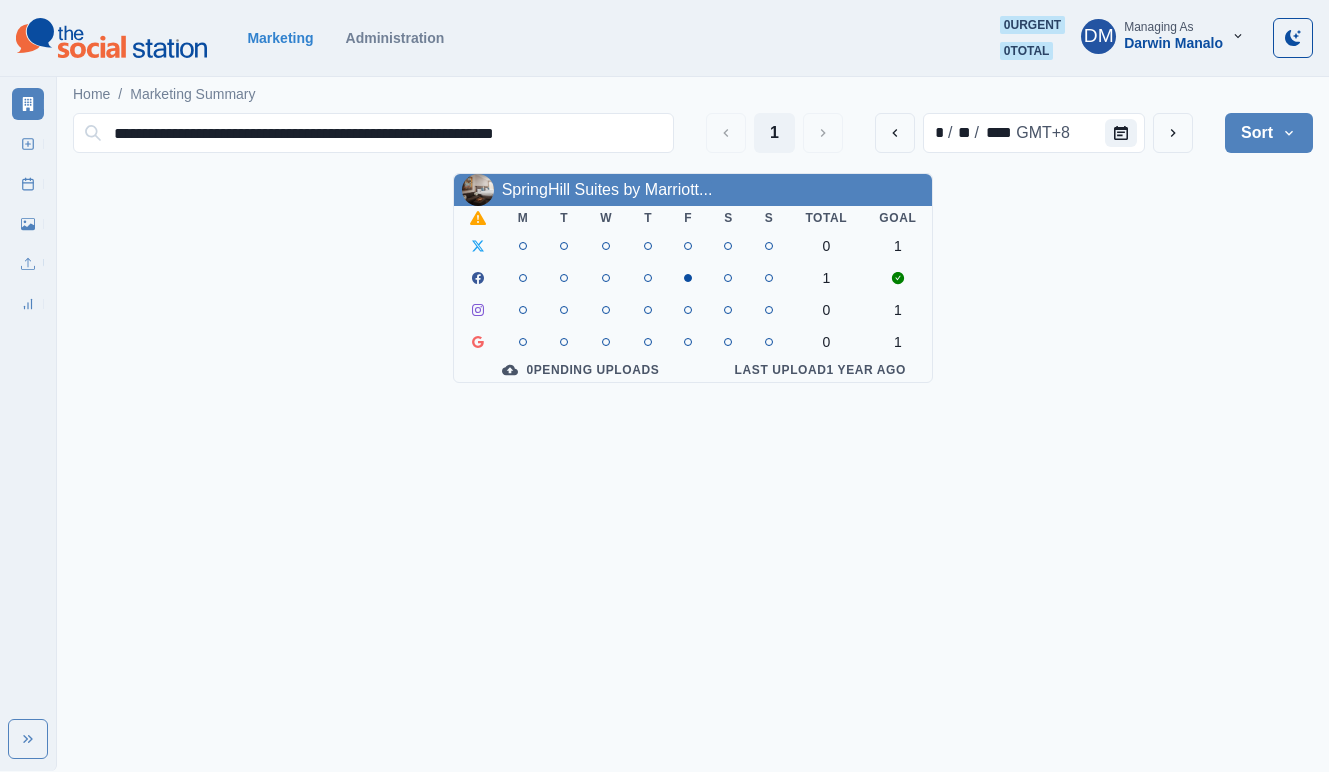drag, startPoint x: 601, startPoint y: 102, endPoint x: 335, endPoint y: 106, distance: 266.03006 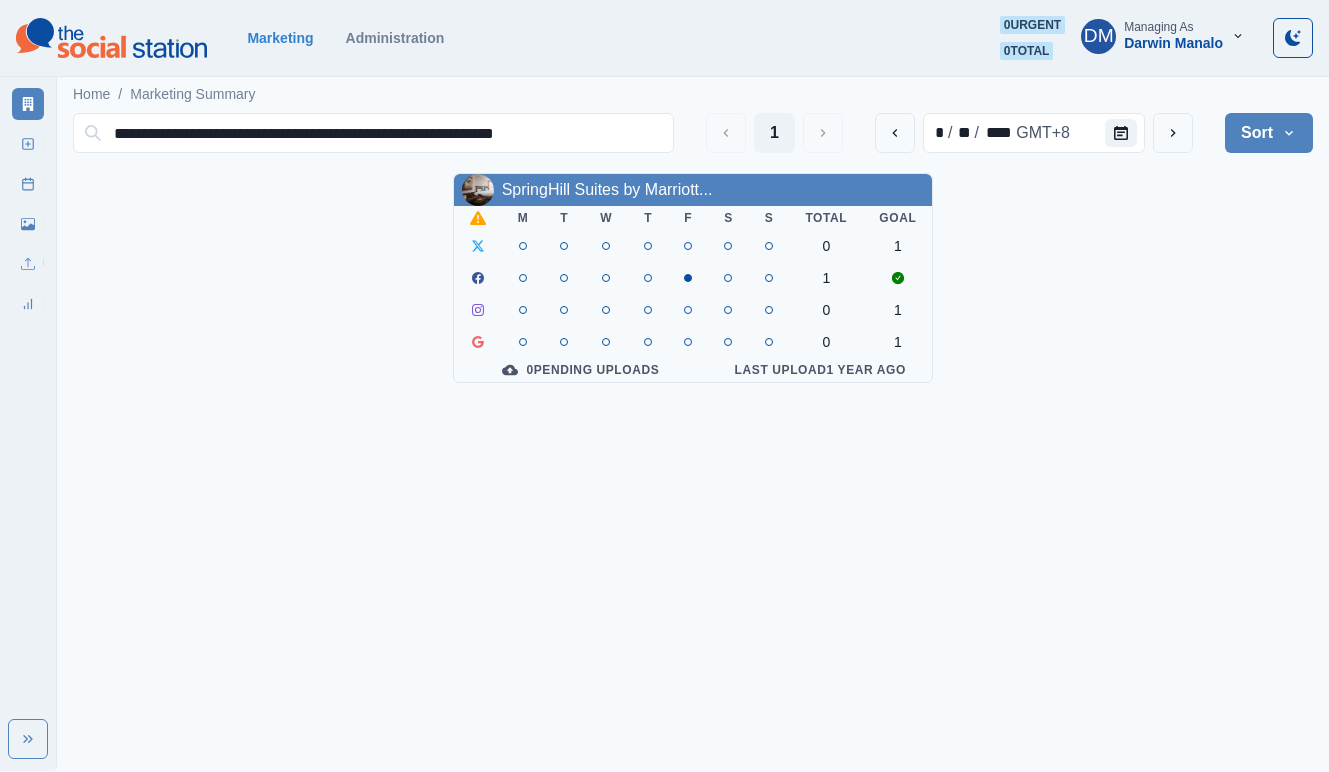 drag, startPoint x: 439, startPoint y: 253, endPoint x: 491, endPoint y: 168, distance: 99.64437 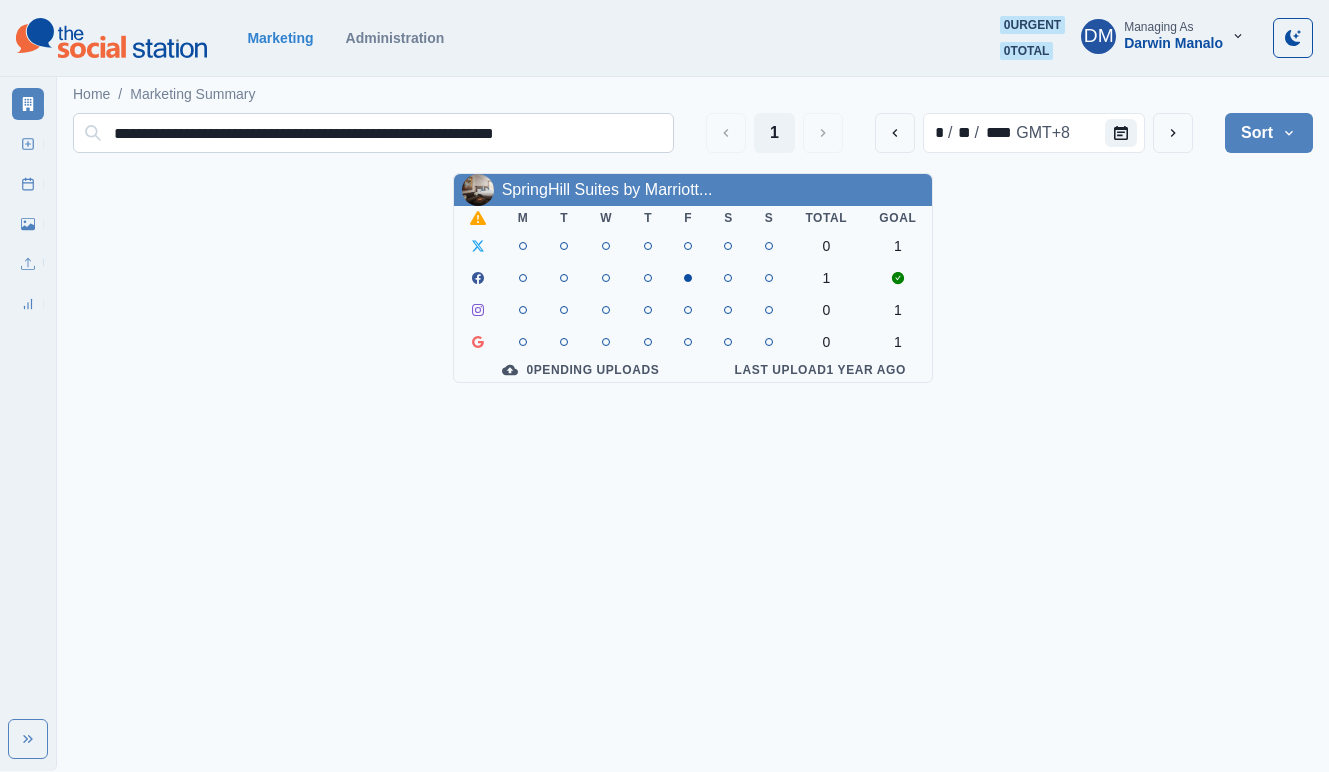 click on "**********" at bounding box center (373, 133) 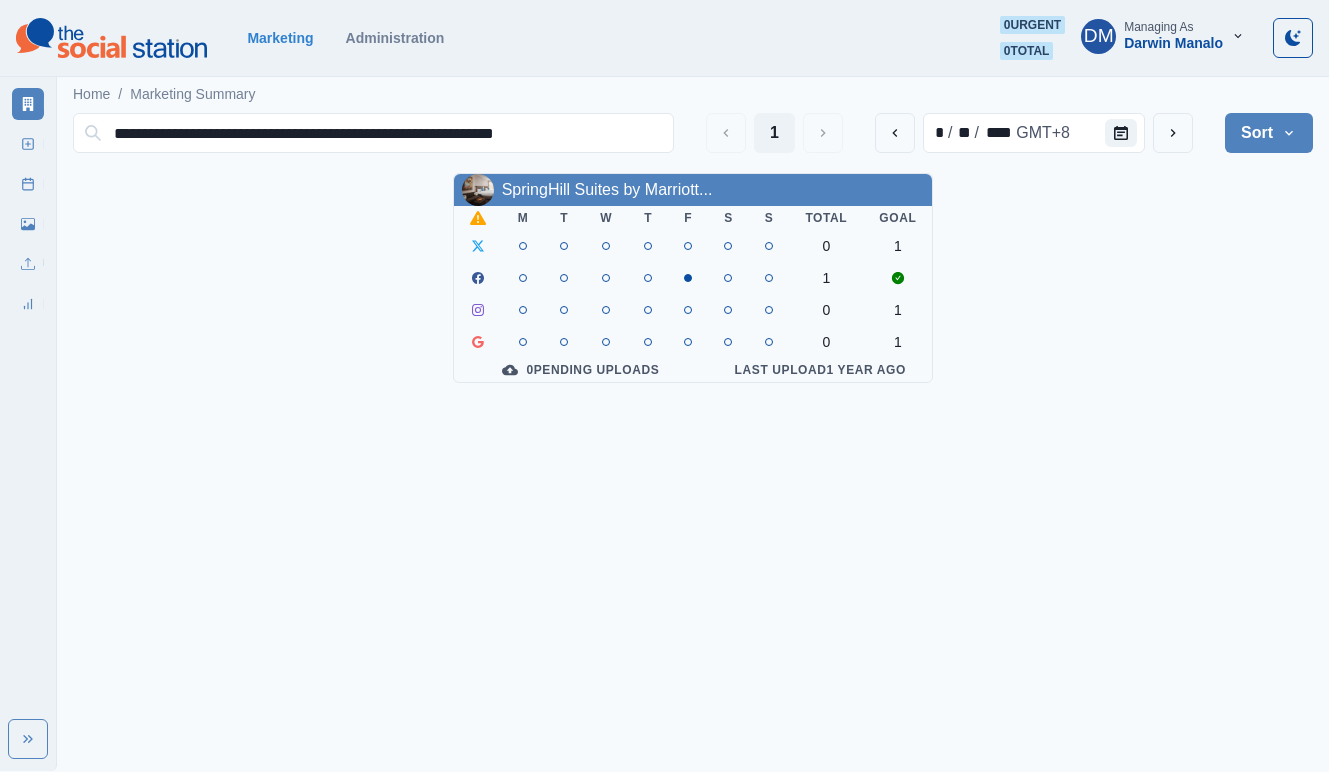 drag, startPoint x: 507, startPoint y: 117, endPoint x: 15, endPoint y: 51, distance: 496.4071 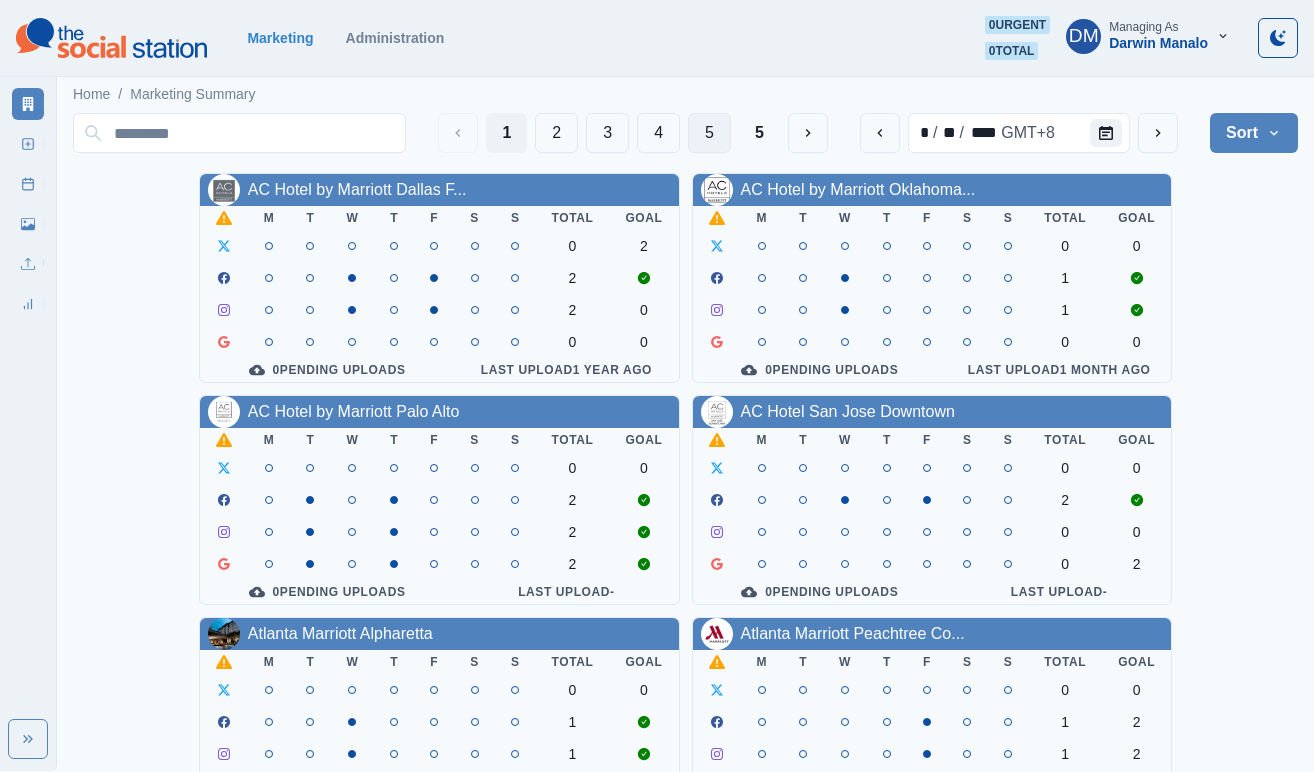 click on "5" at bounding box center (759, 133) 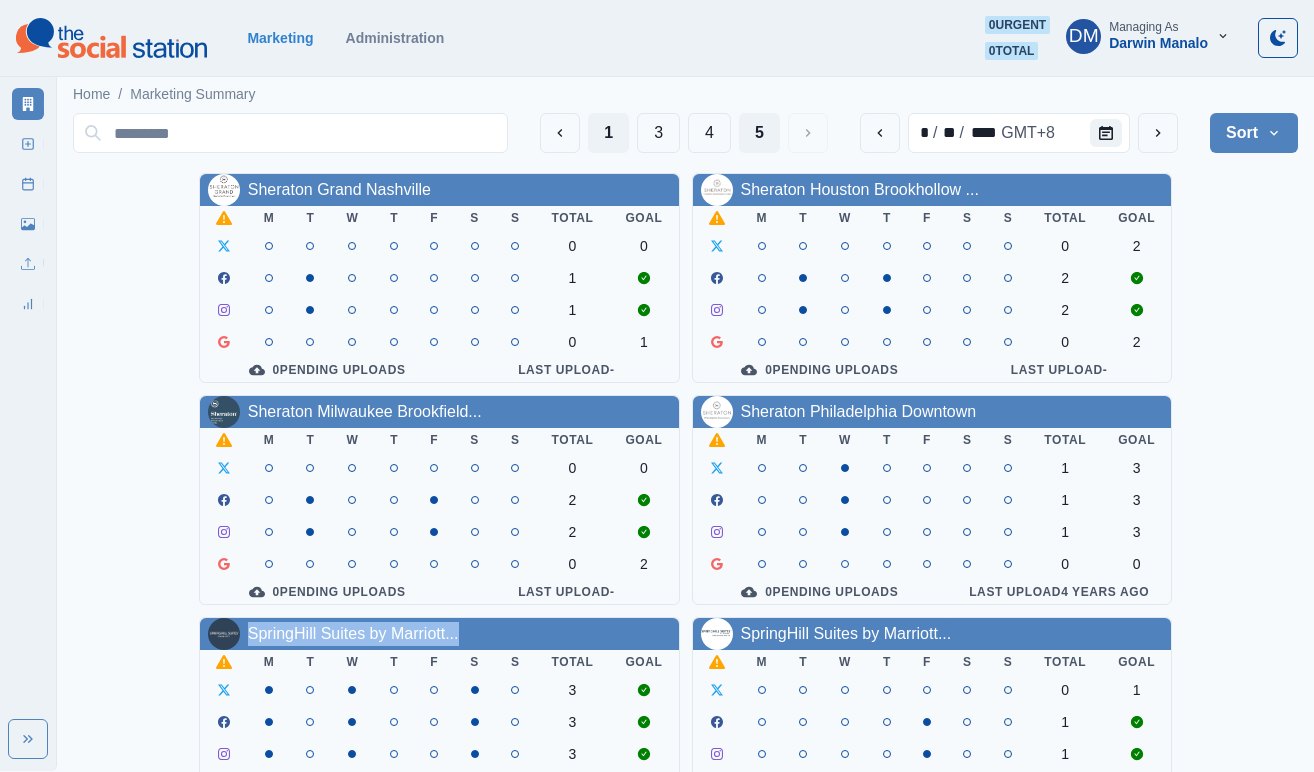click on "1" at bounding box center [608, 133] 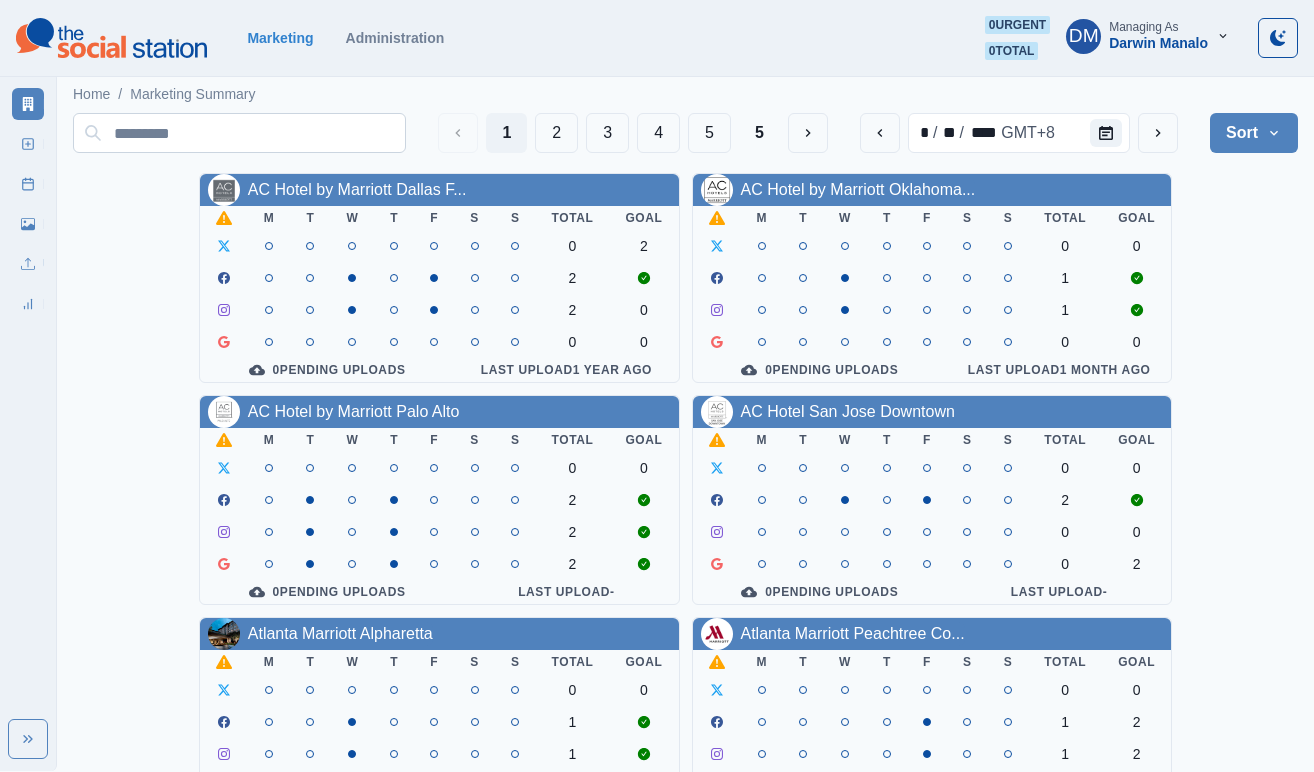 click at bounding box center [239, 133] 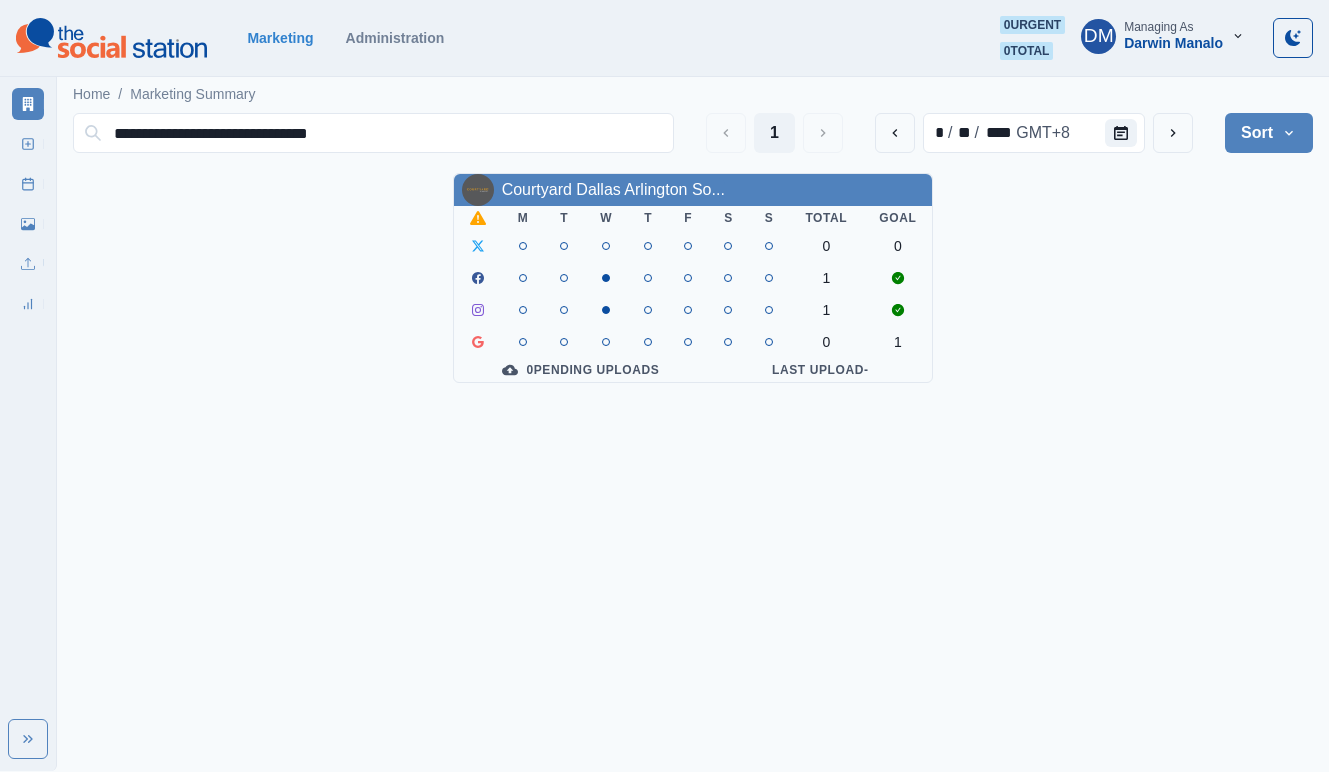 drag, startPoint x: 310, startPoint y: 117, endPoint x: 37, endPoint y: 112, distance: 273.04578 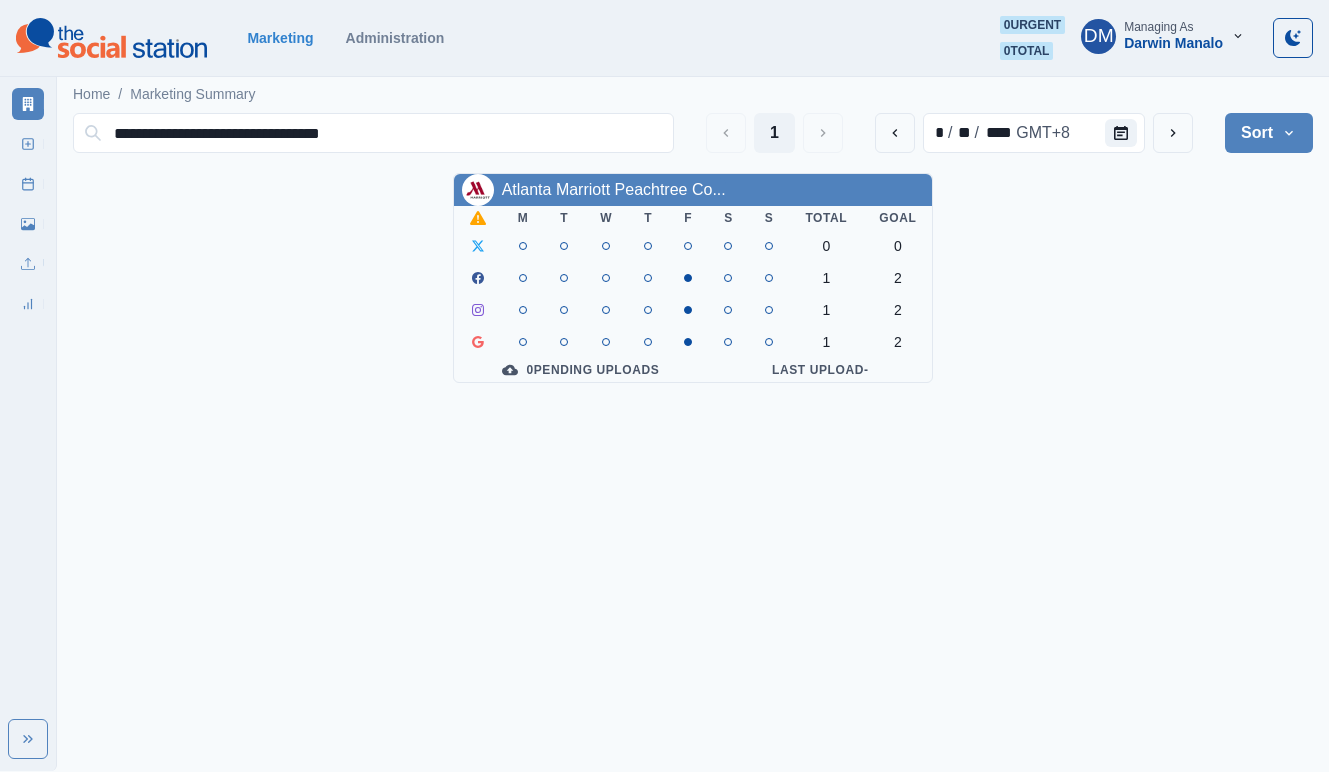 type on "**********" 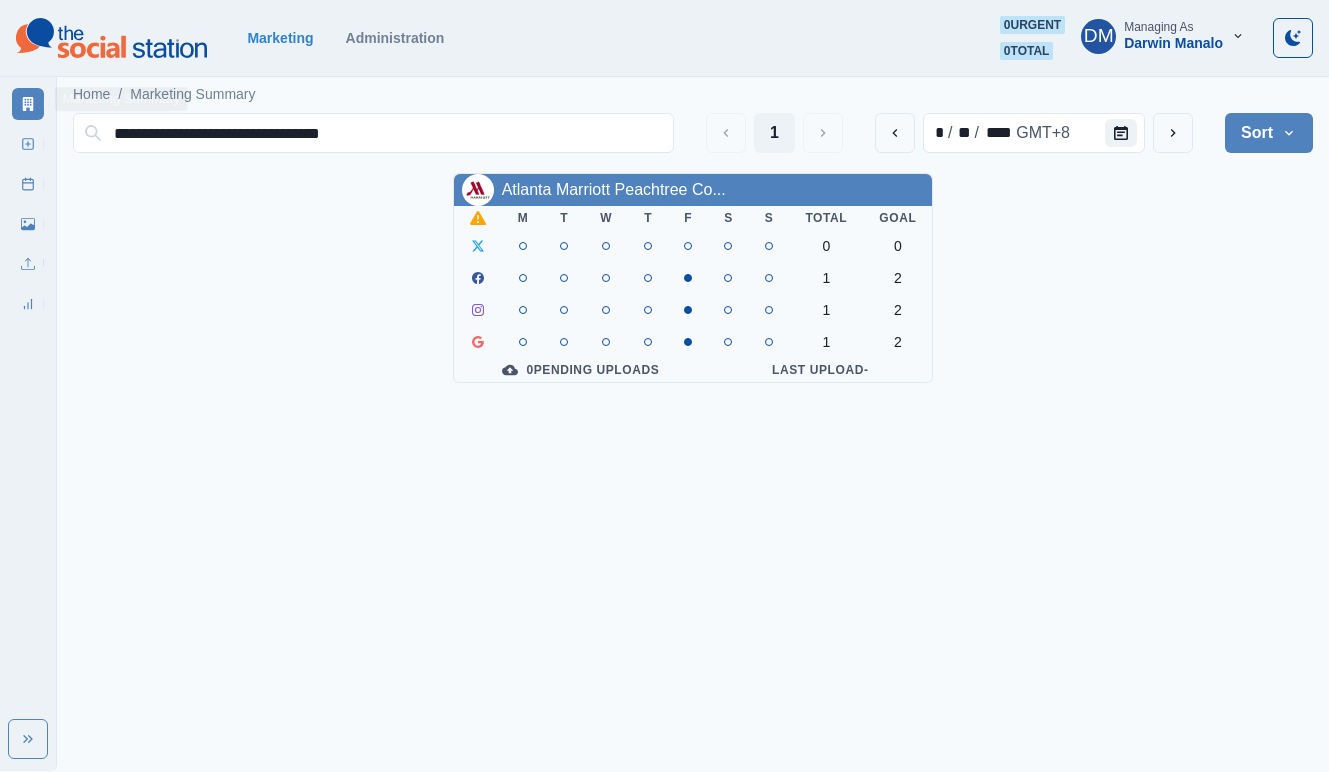 drag, startPoint x: 312, startPoint y: 126, endPoint x: 17, endPoint y: 96, distance: 296.5215 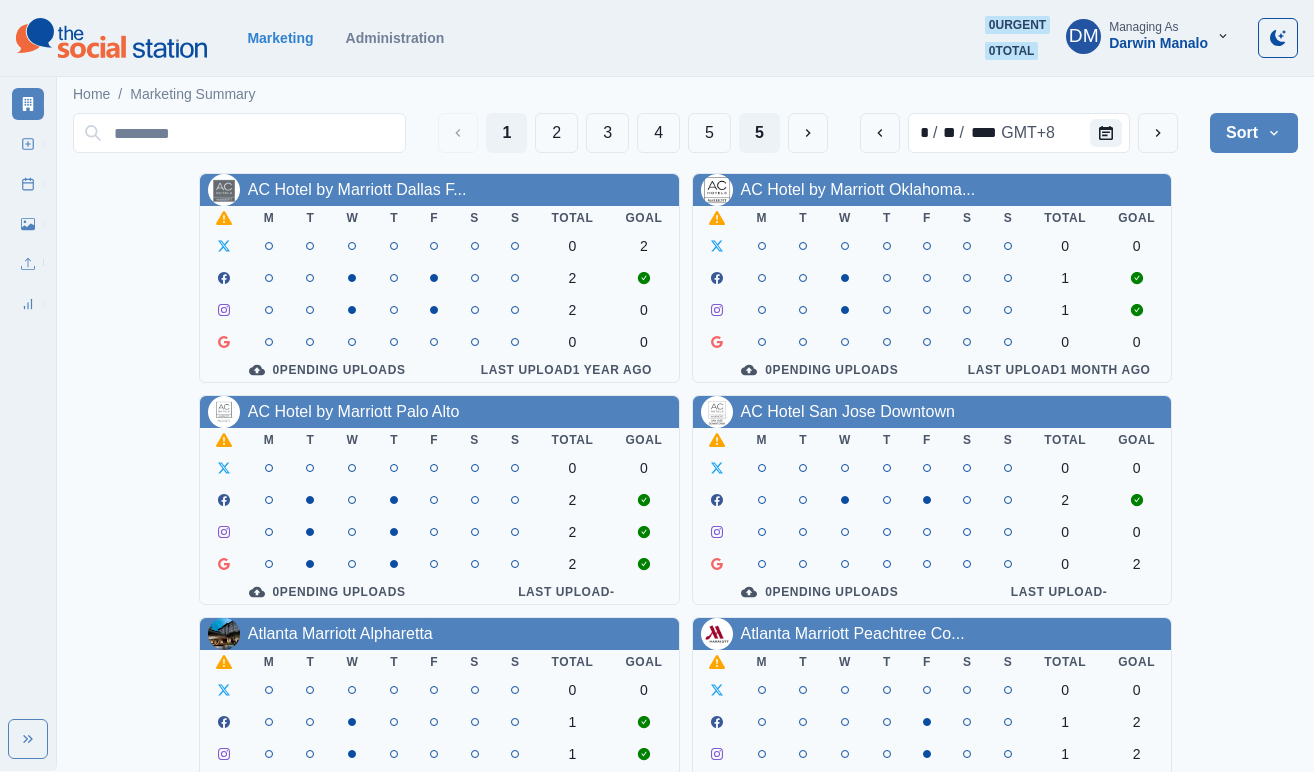 type 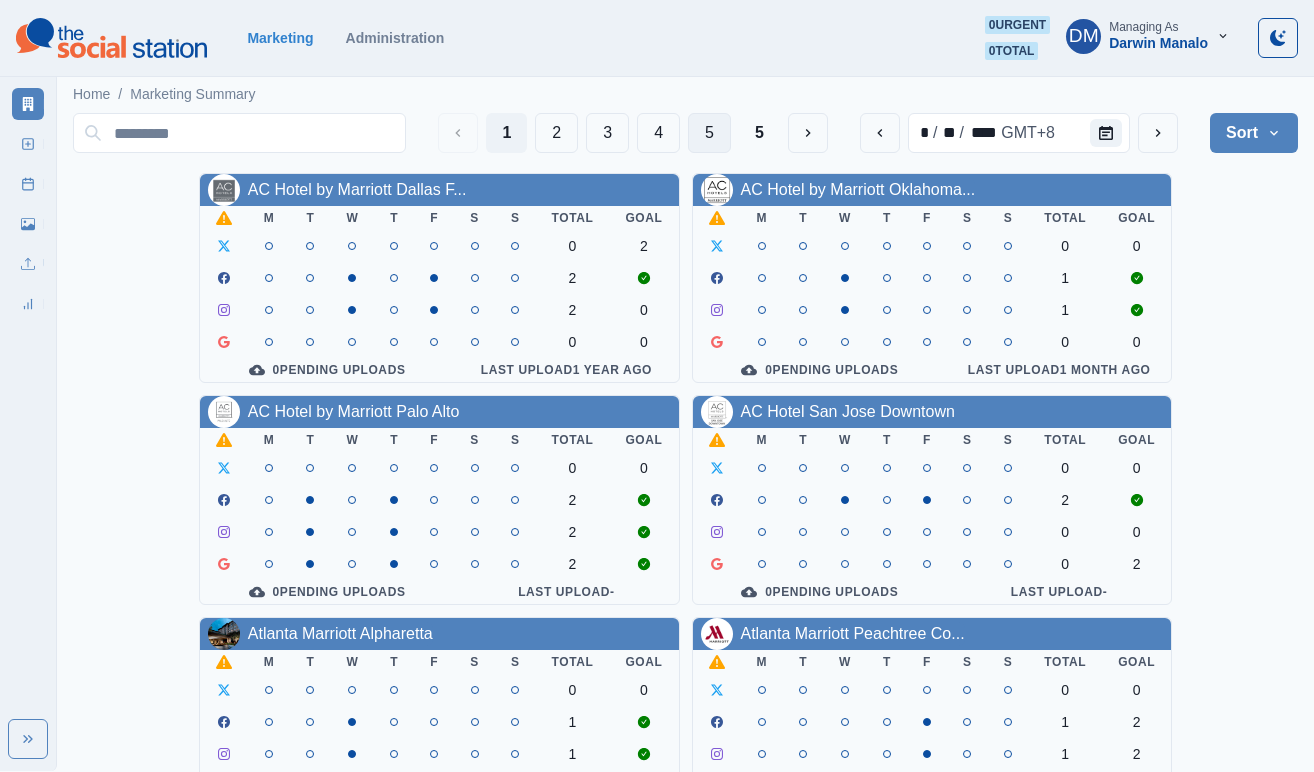 click on "5" at bounding box center (759, 133) 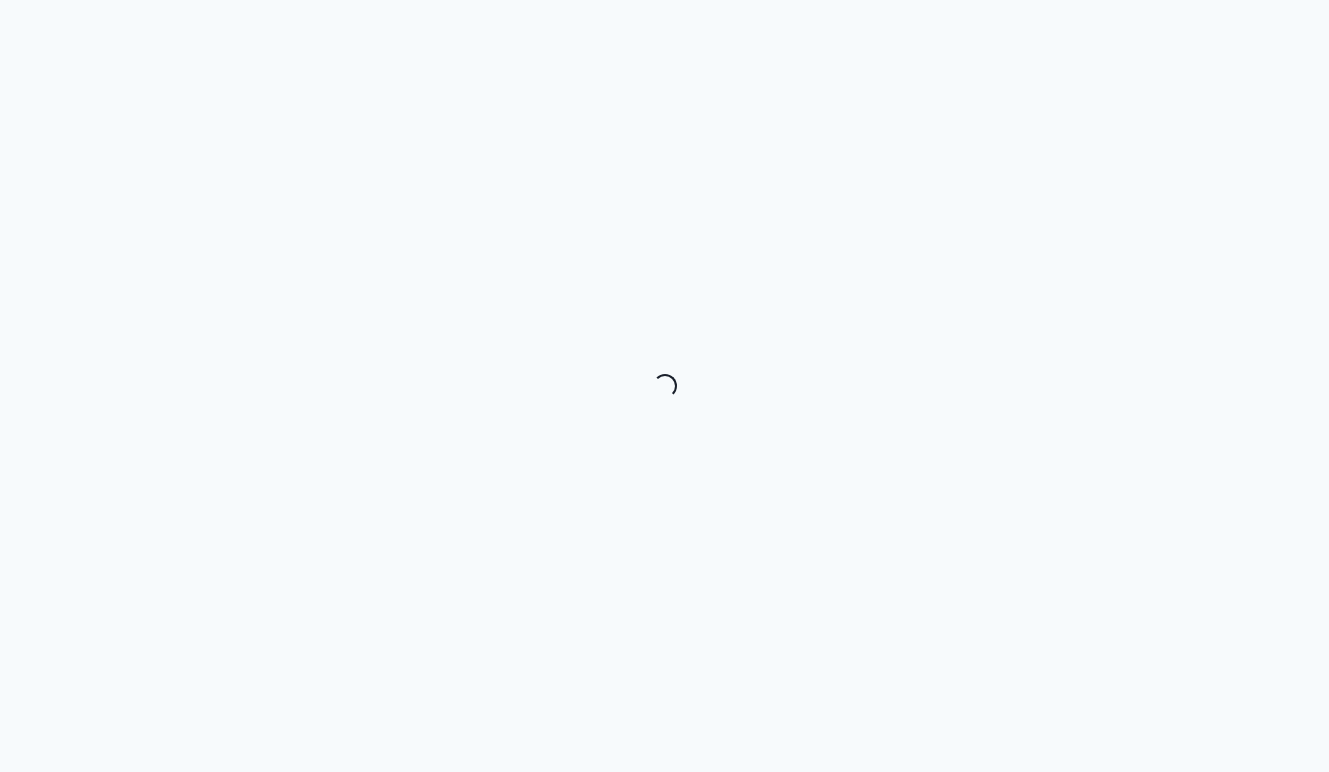 scroll, scrollTop: 0, scrollLeft: 0, axis: both 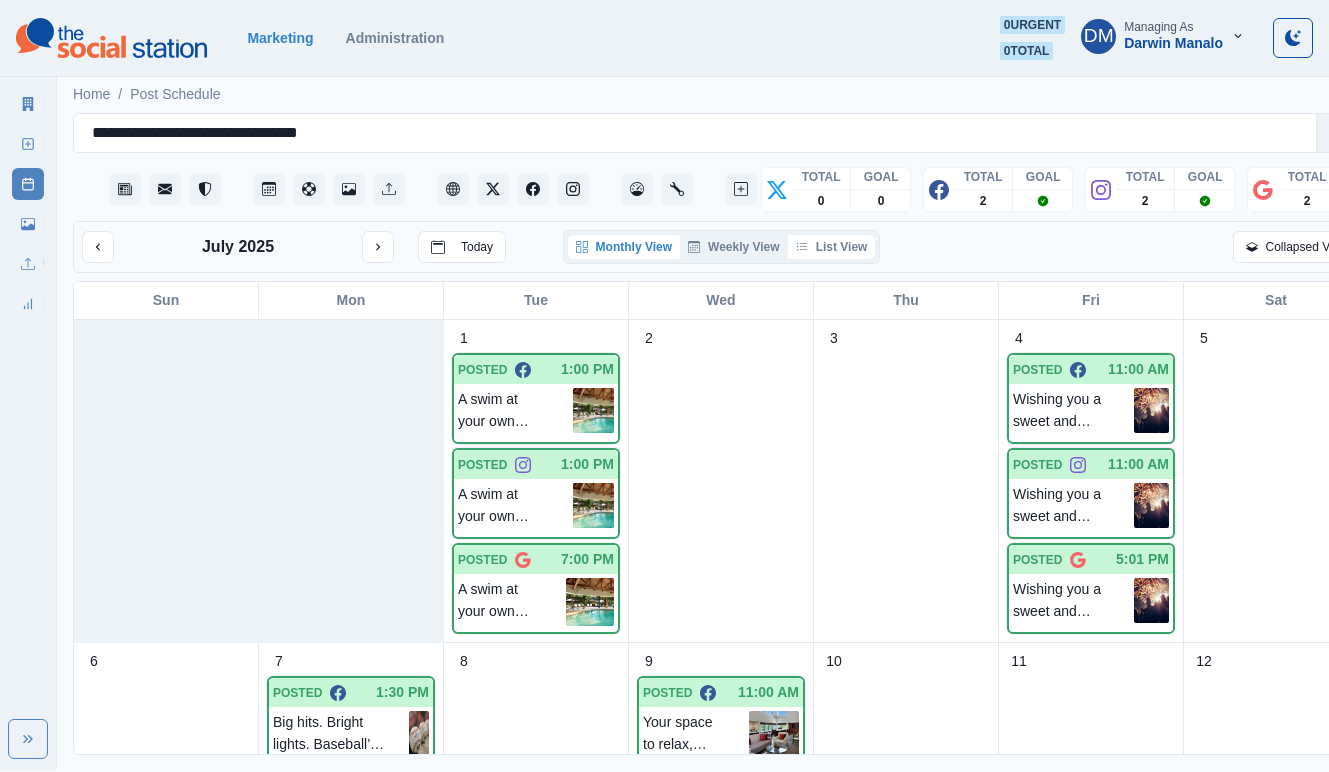 click on "List View" at bounding box center [832, 247] 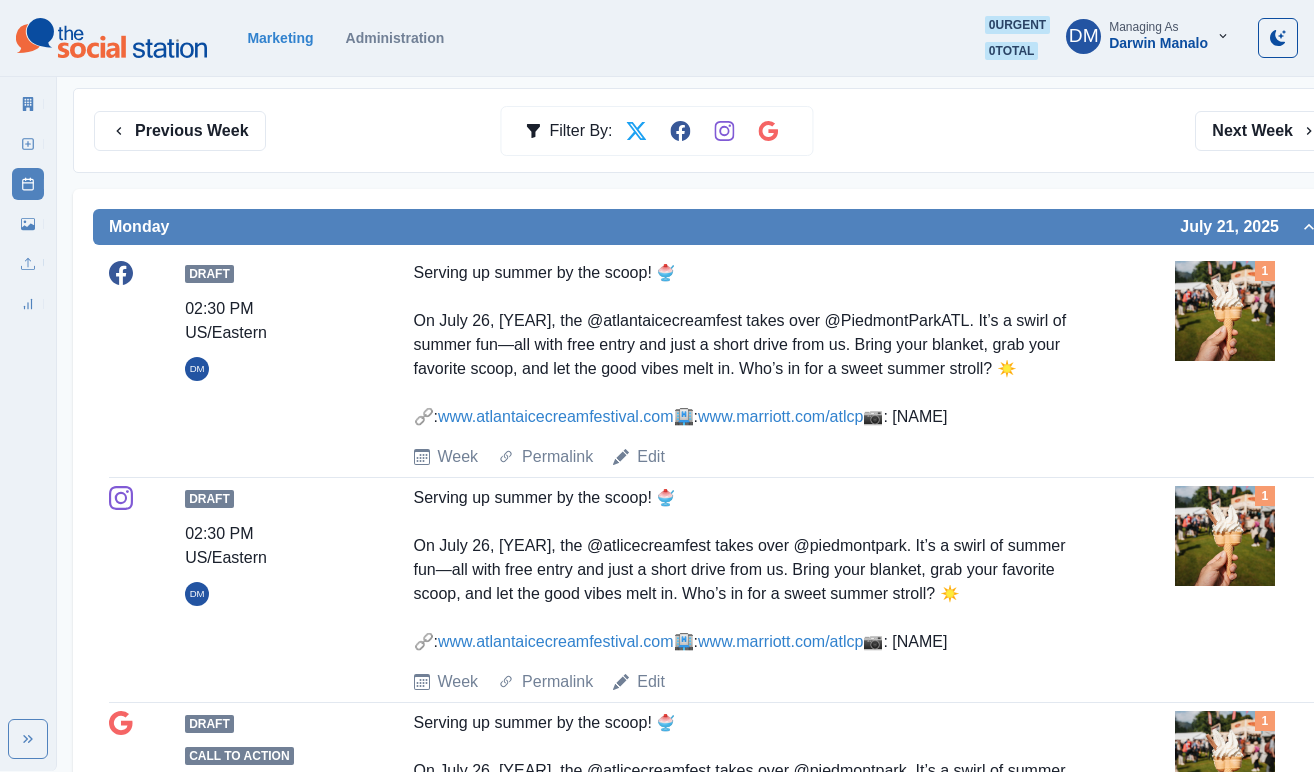 scroll, scrollTop: 0, scrollLeft: 0, axis: both 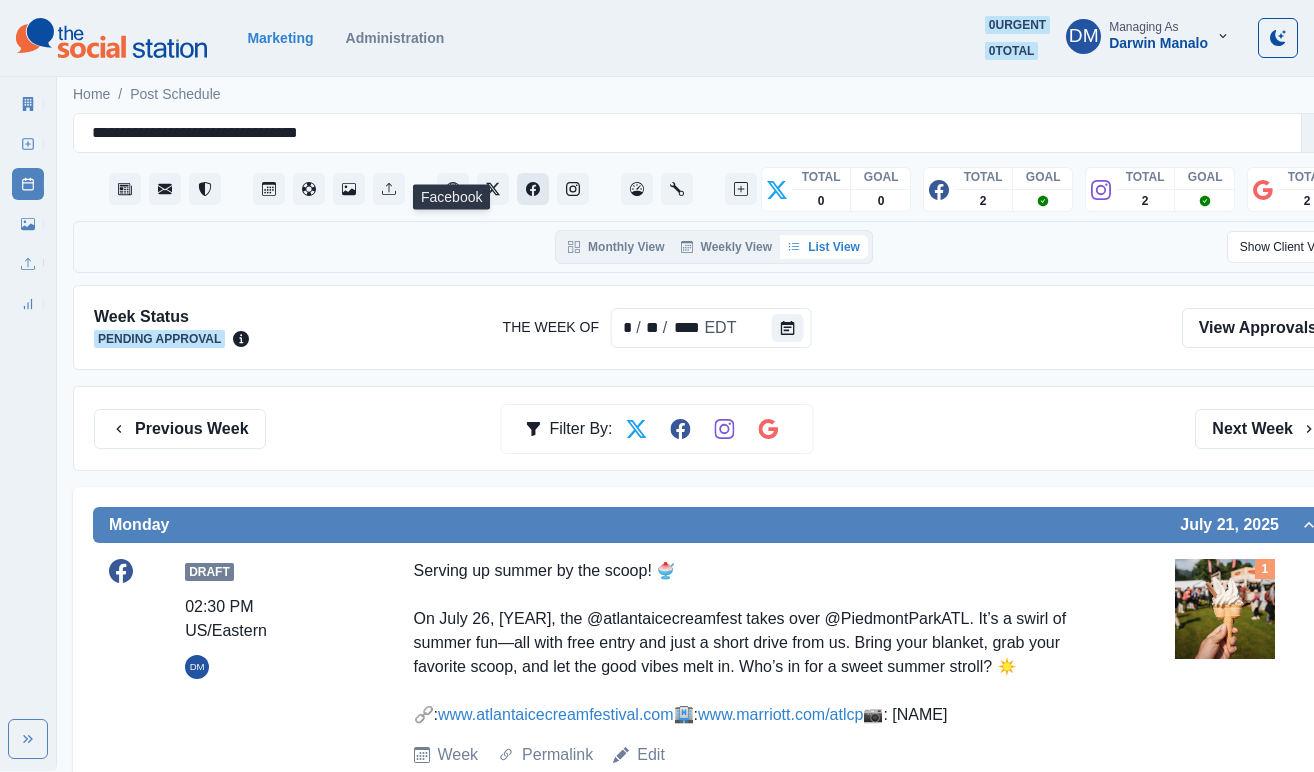 click 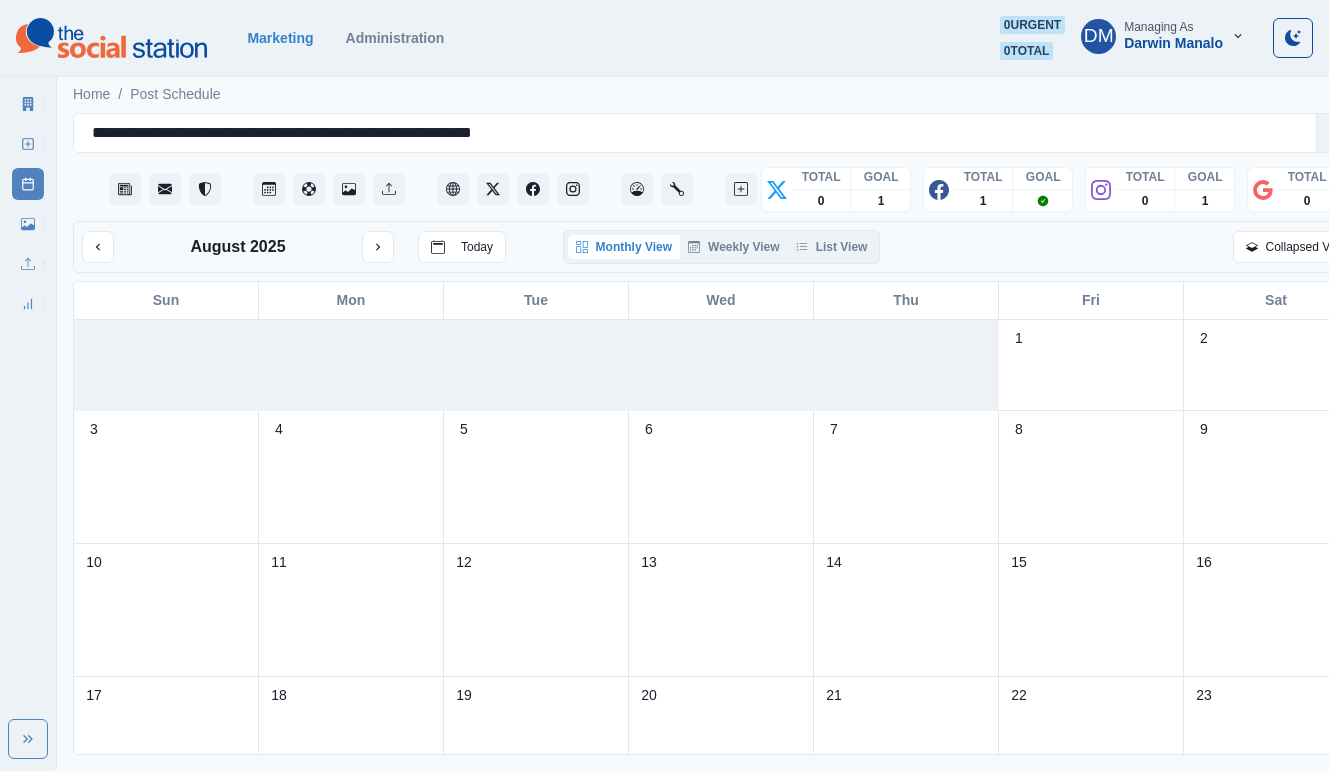 scroll, scrollTop: 0, scrollLeft: 0, axis: both 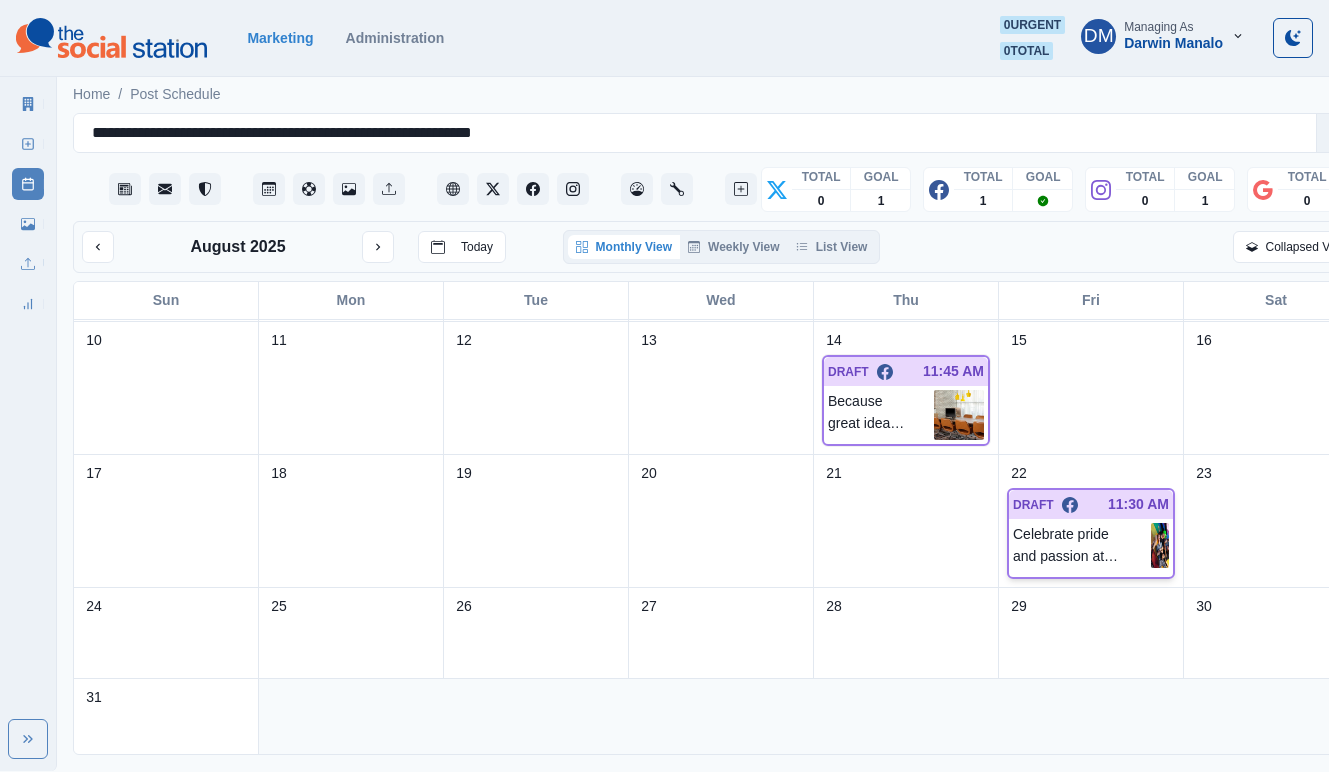 click at bounding box center [1160, 545] 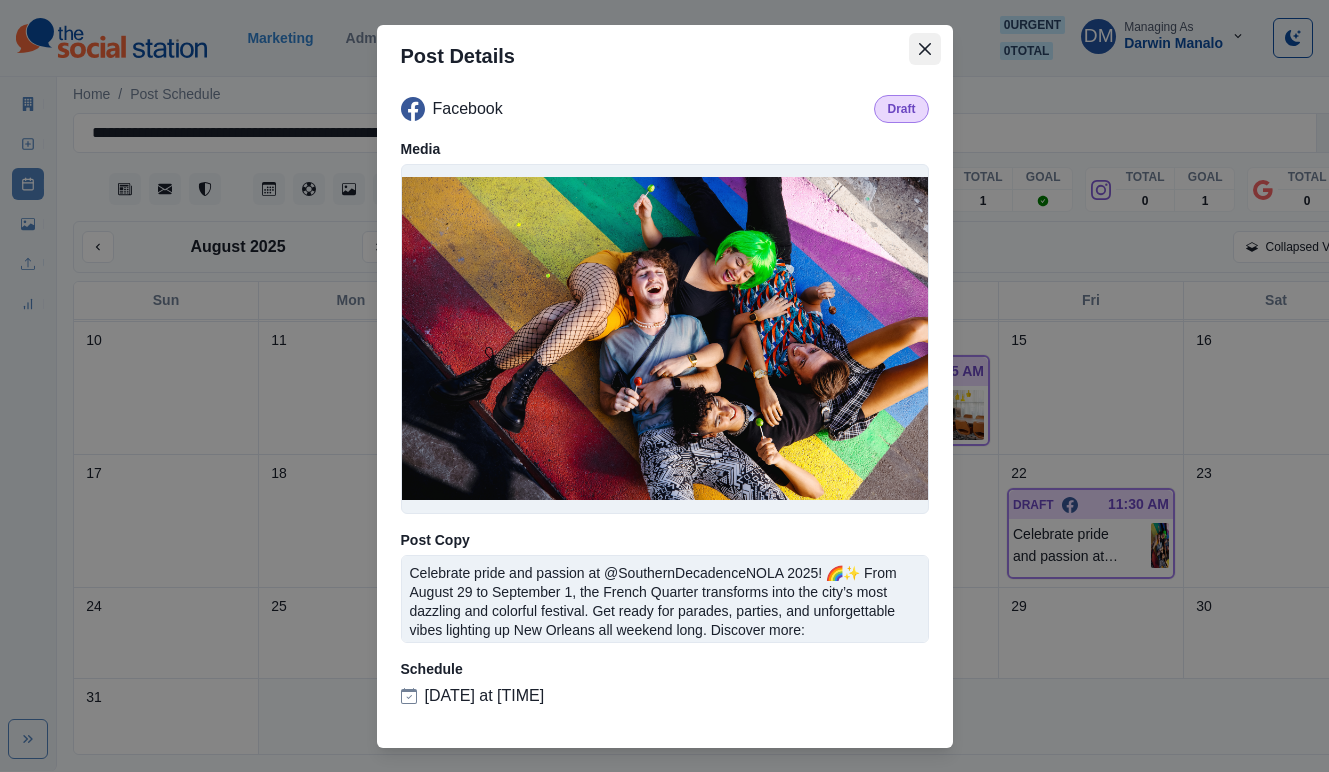 click 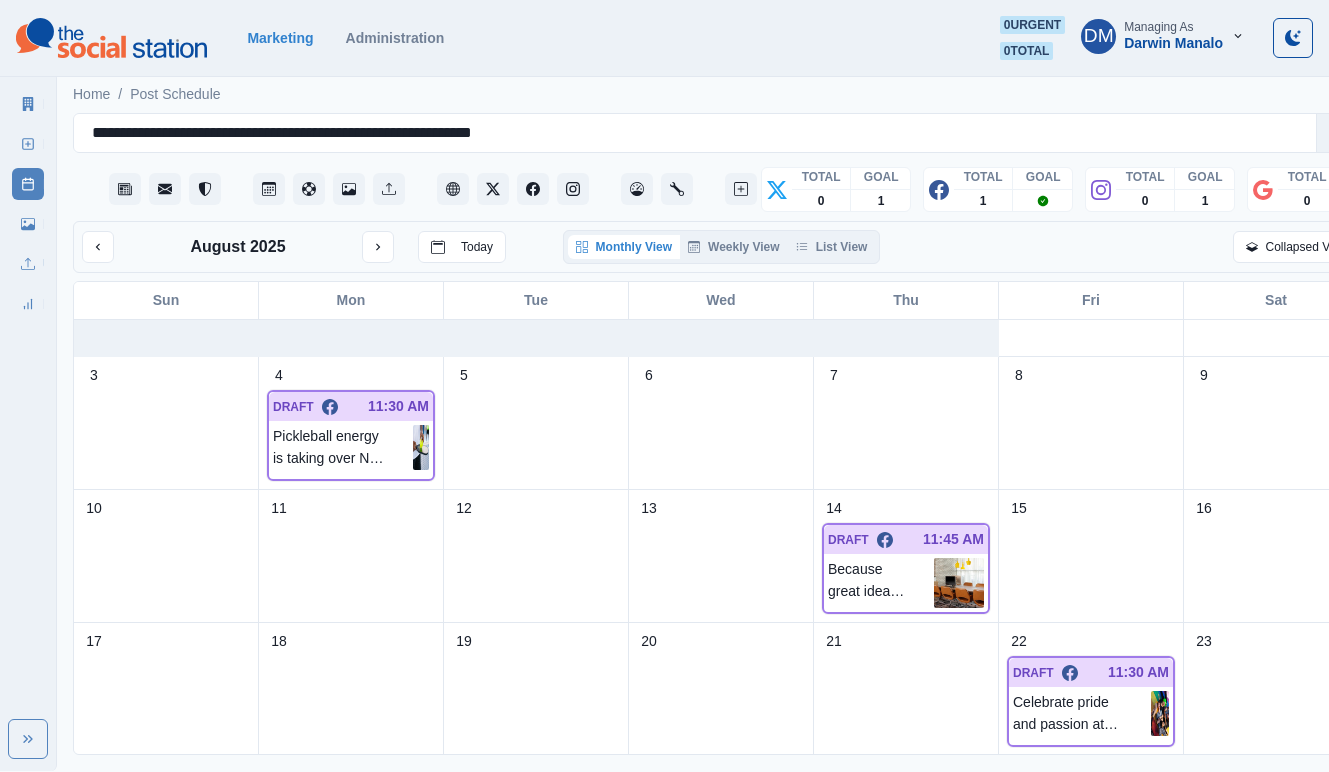 scroll, scrollTop: 0, scrollLeft: 0, axis: both 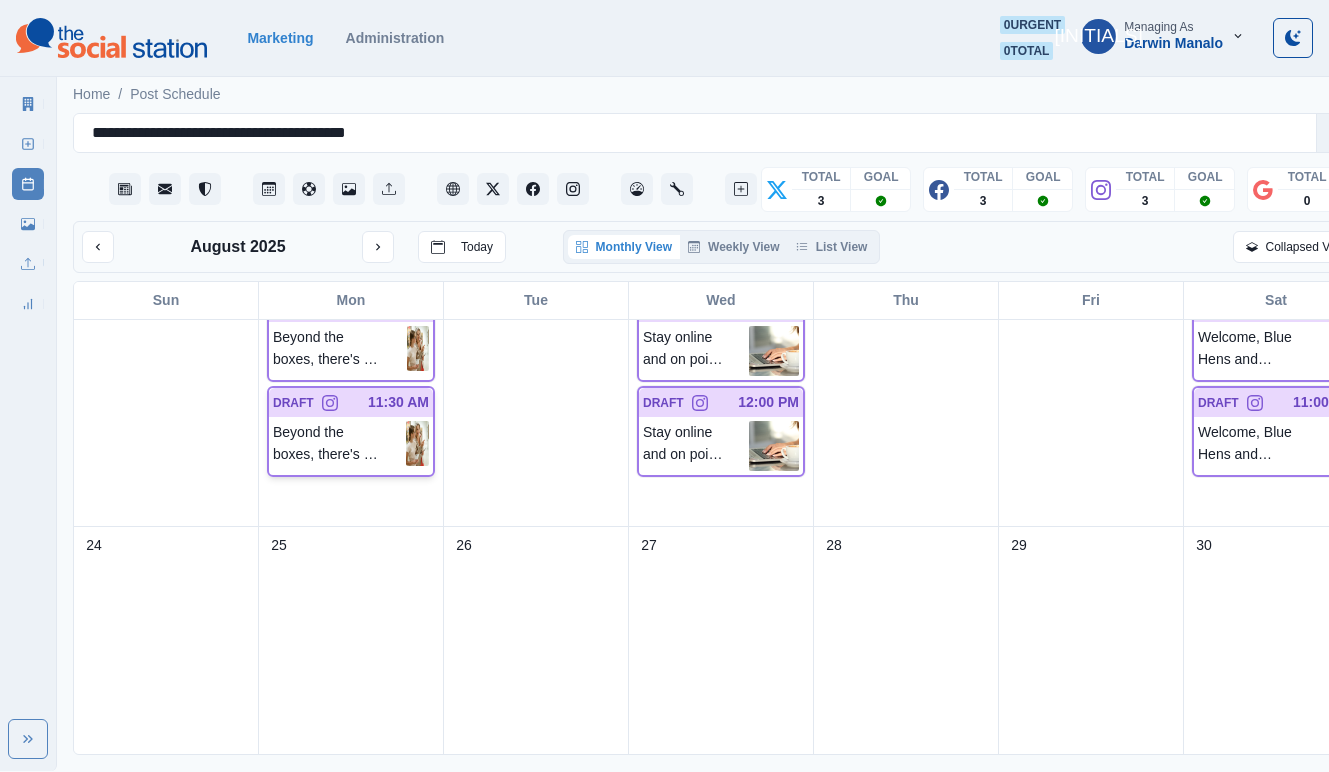 click at bounding box center [417, 443] 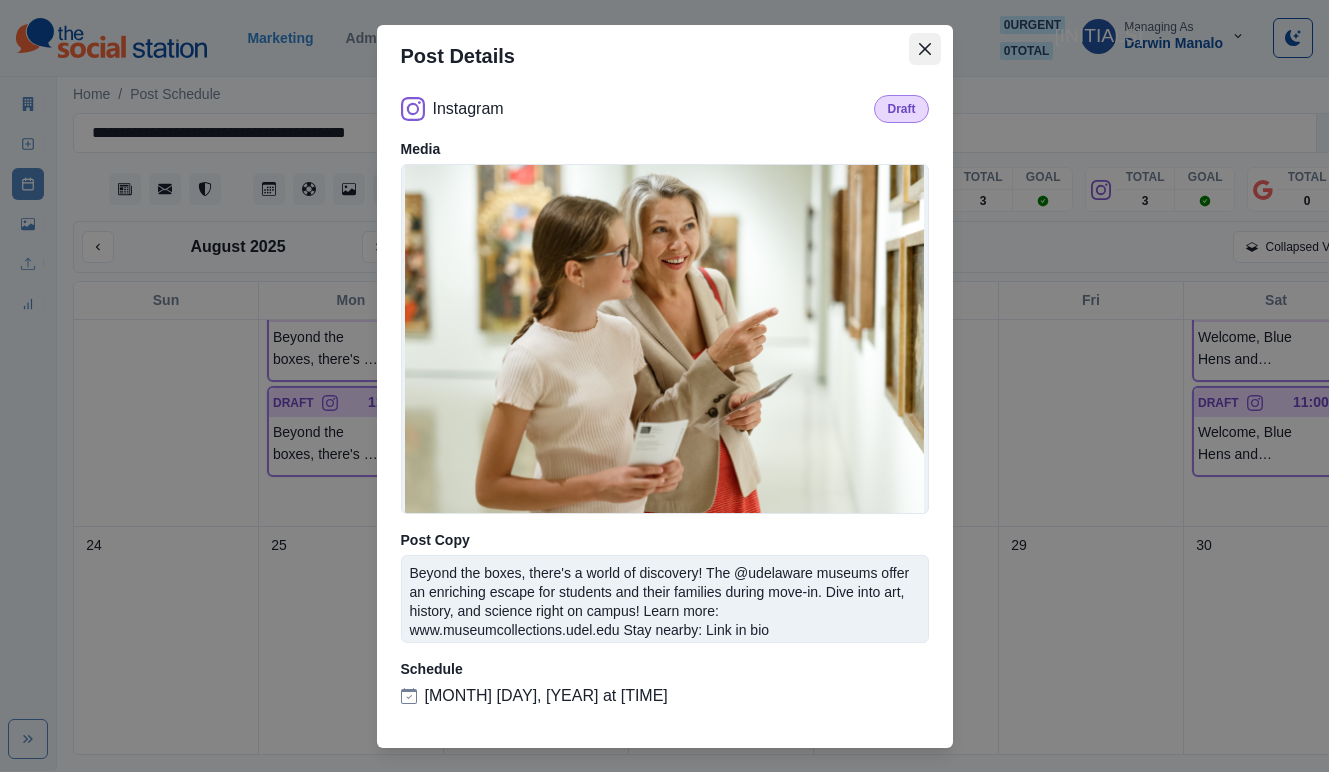 click at bounding box center (925, 49) 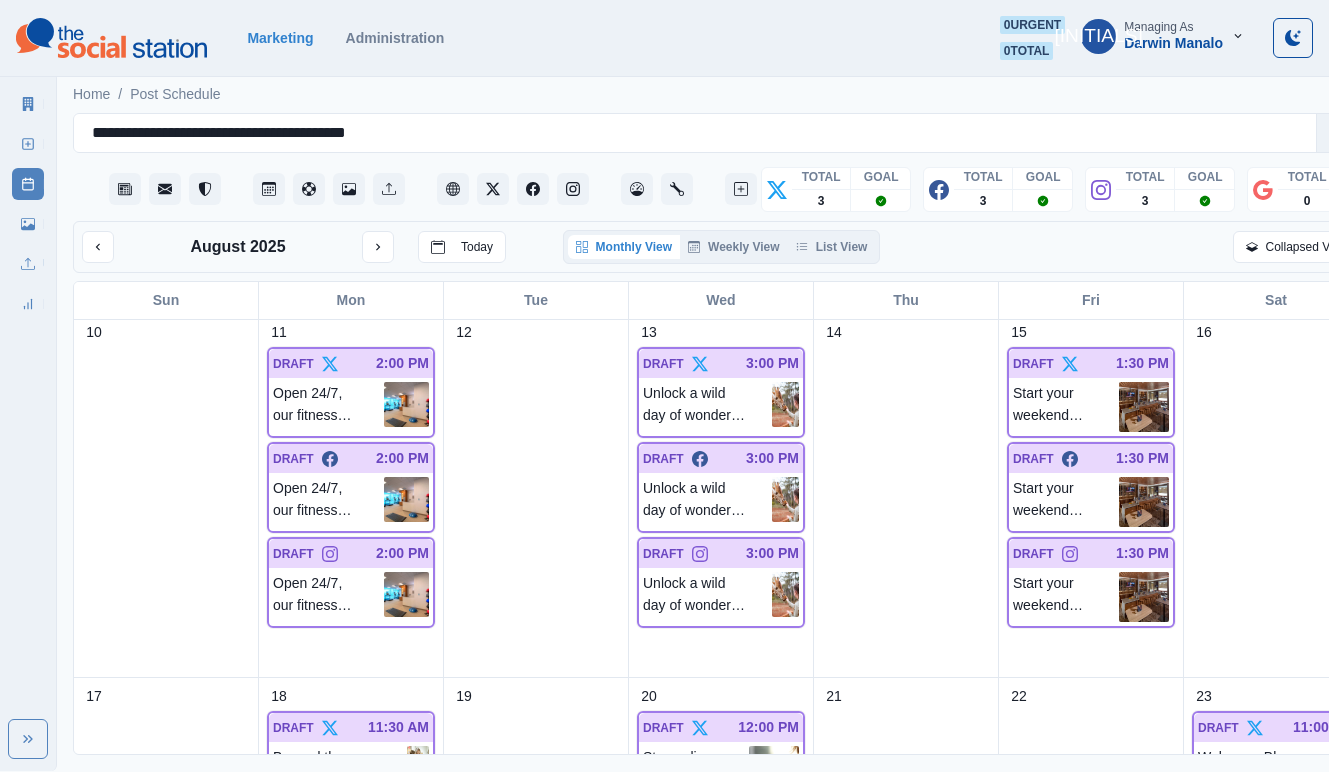 scroll, scrollTop: 1121, scrollLeft: 0, axis: vertical 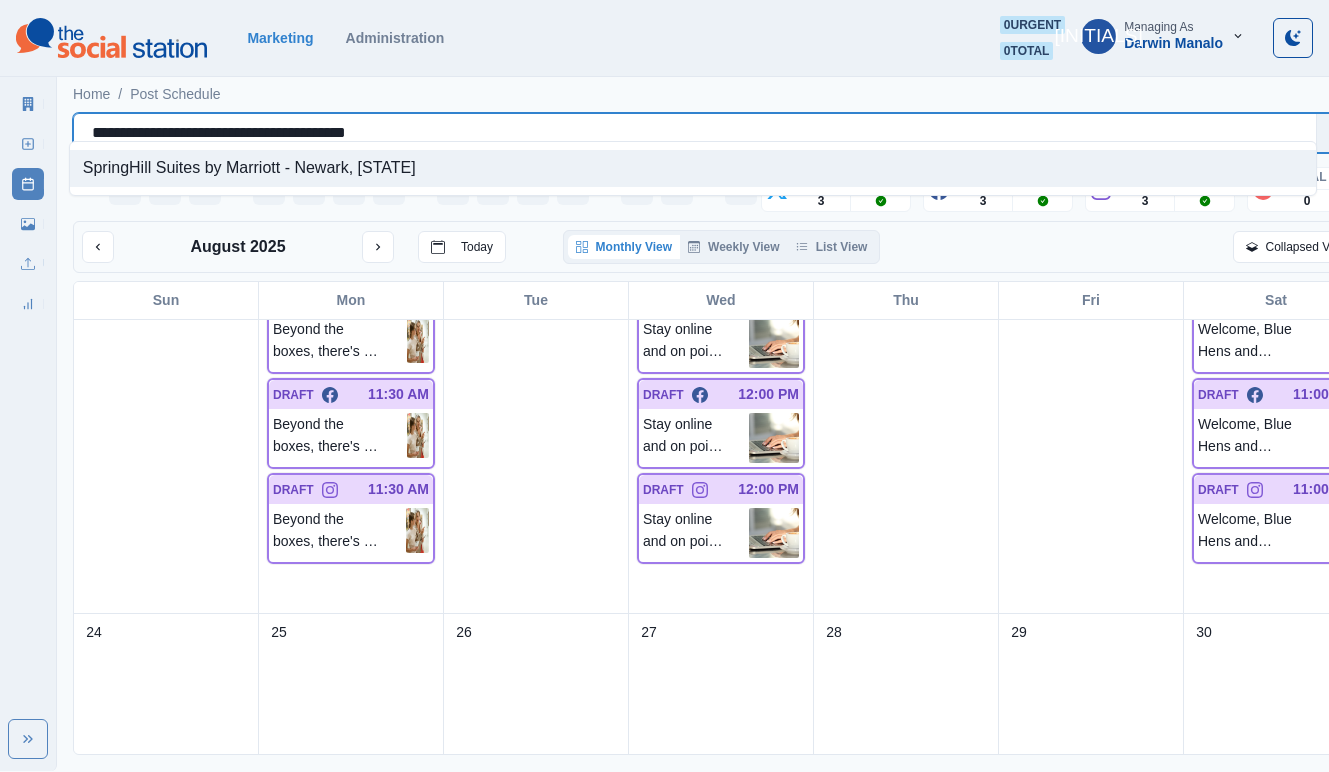 click on "**********" at bounding box center [695, 133] 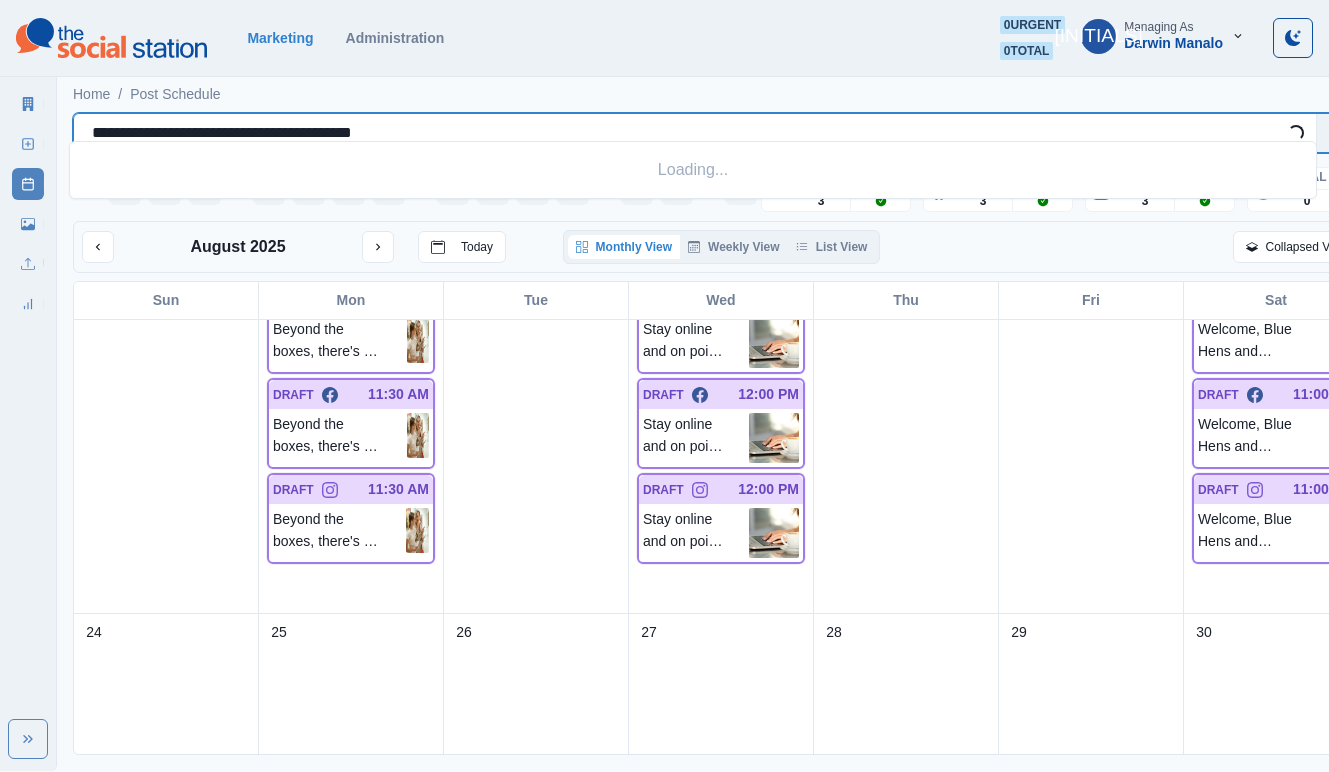 paste on "******" 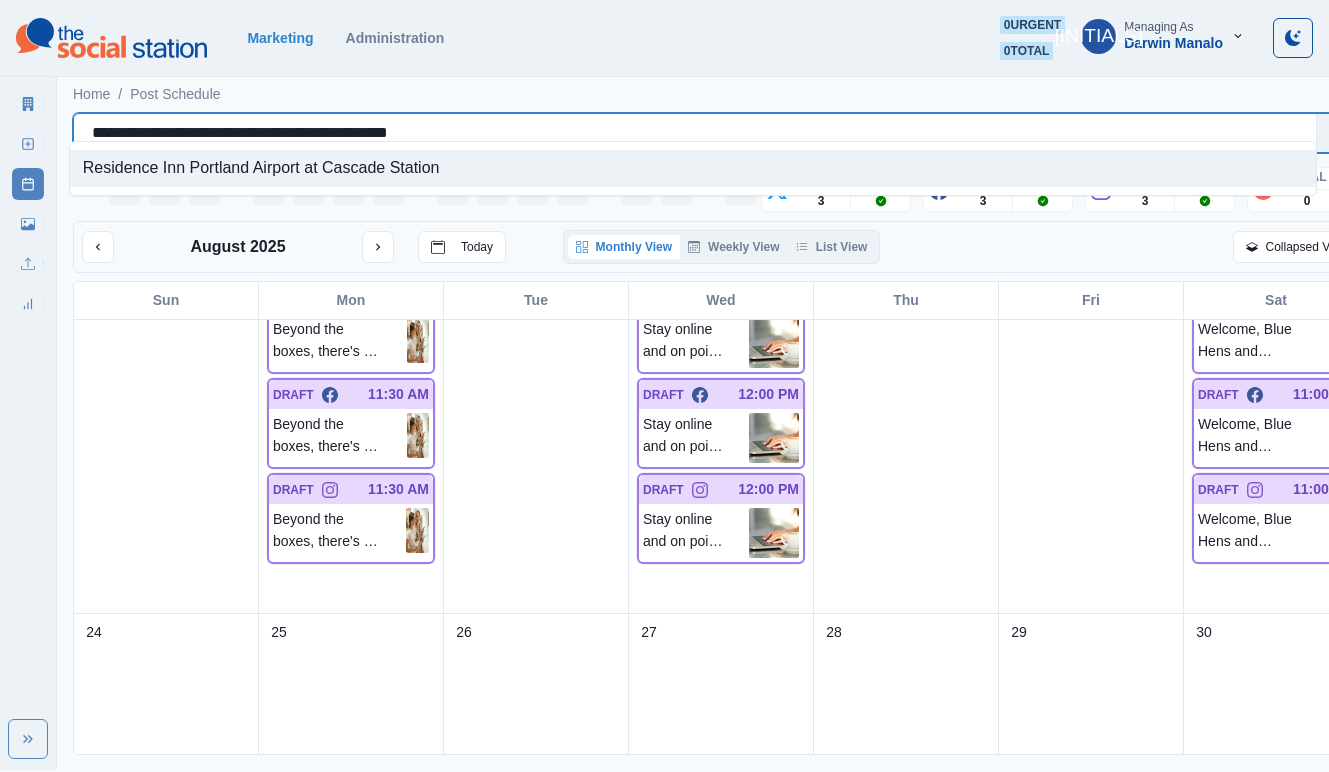 click on "Residence Inn Portland Airport at Cascade Station" at bounding box center (693, 168) 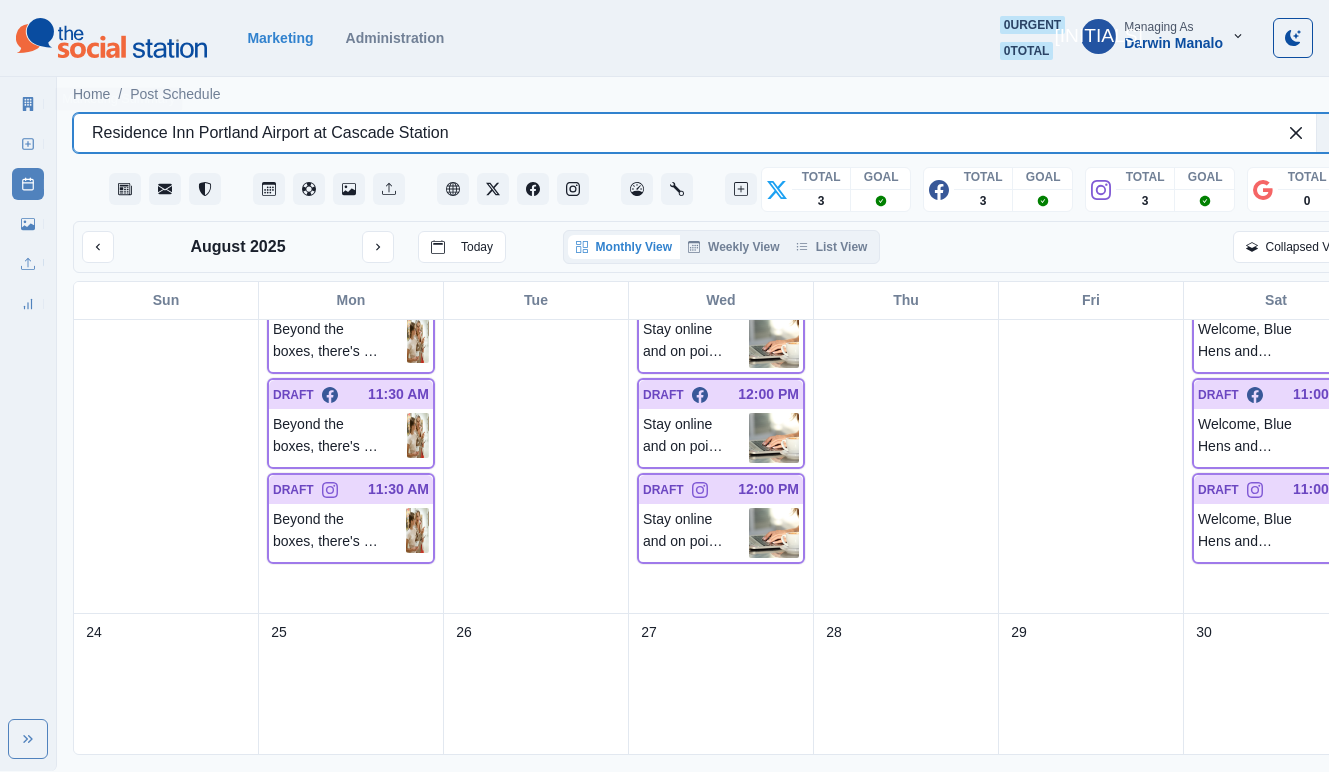 type 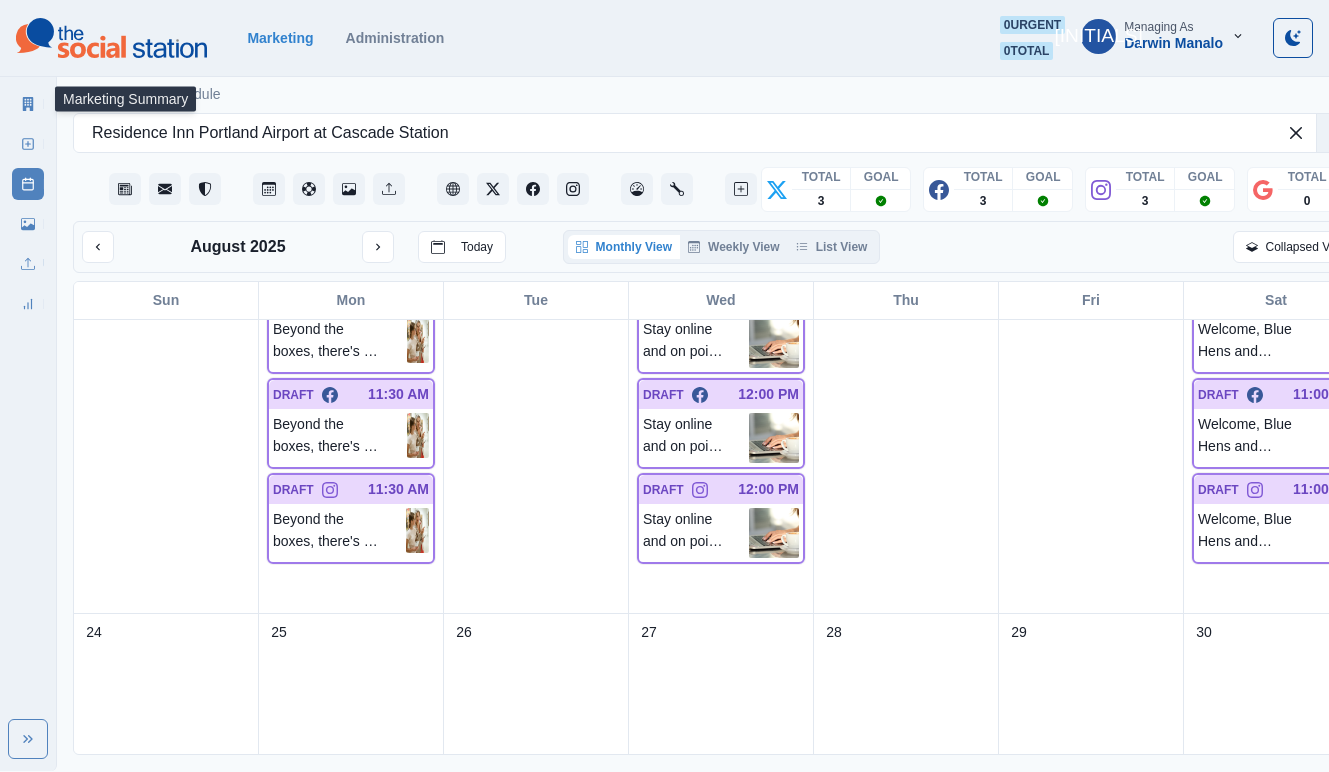 click on "Marketing Summary" at bounding box center (28, 104) 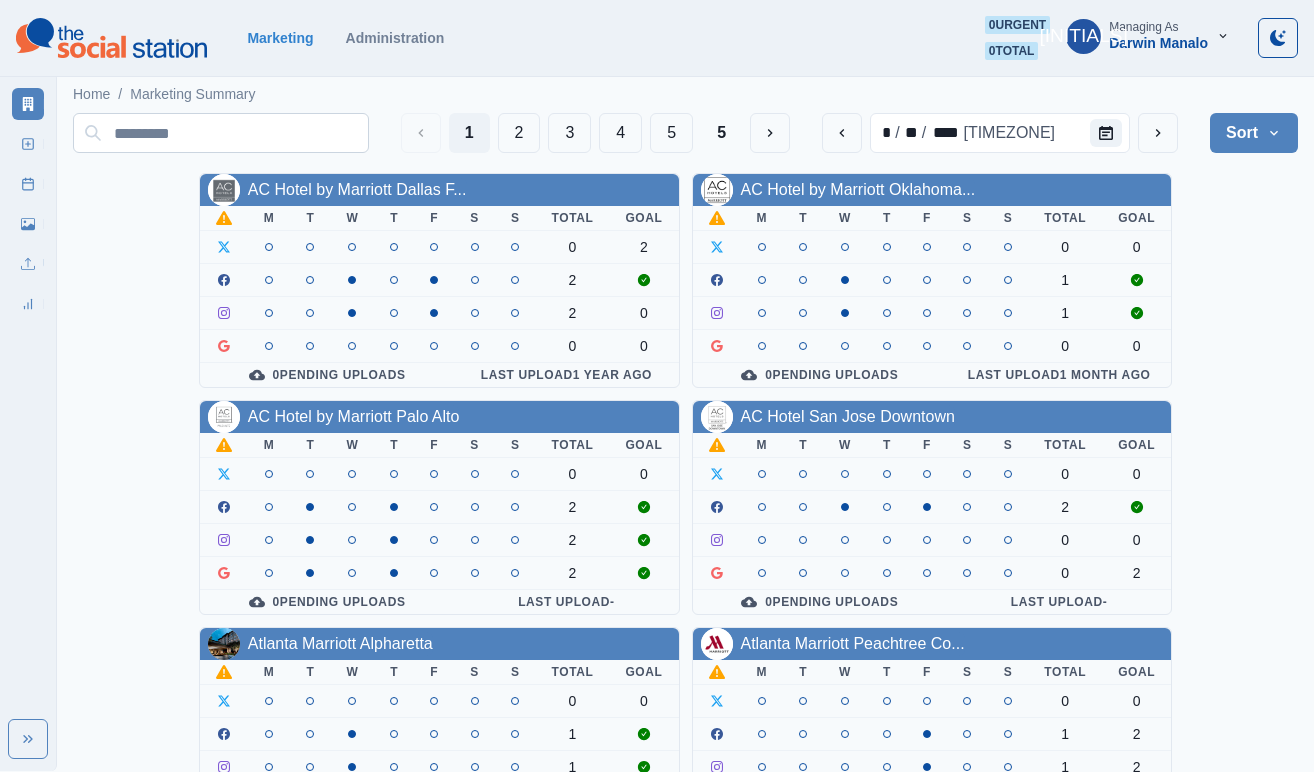 click at bounding box center (221, 133) 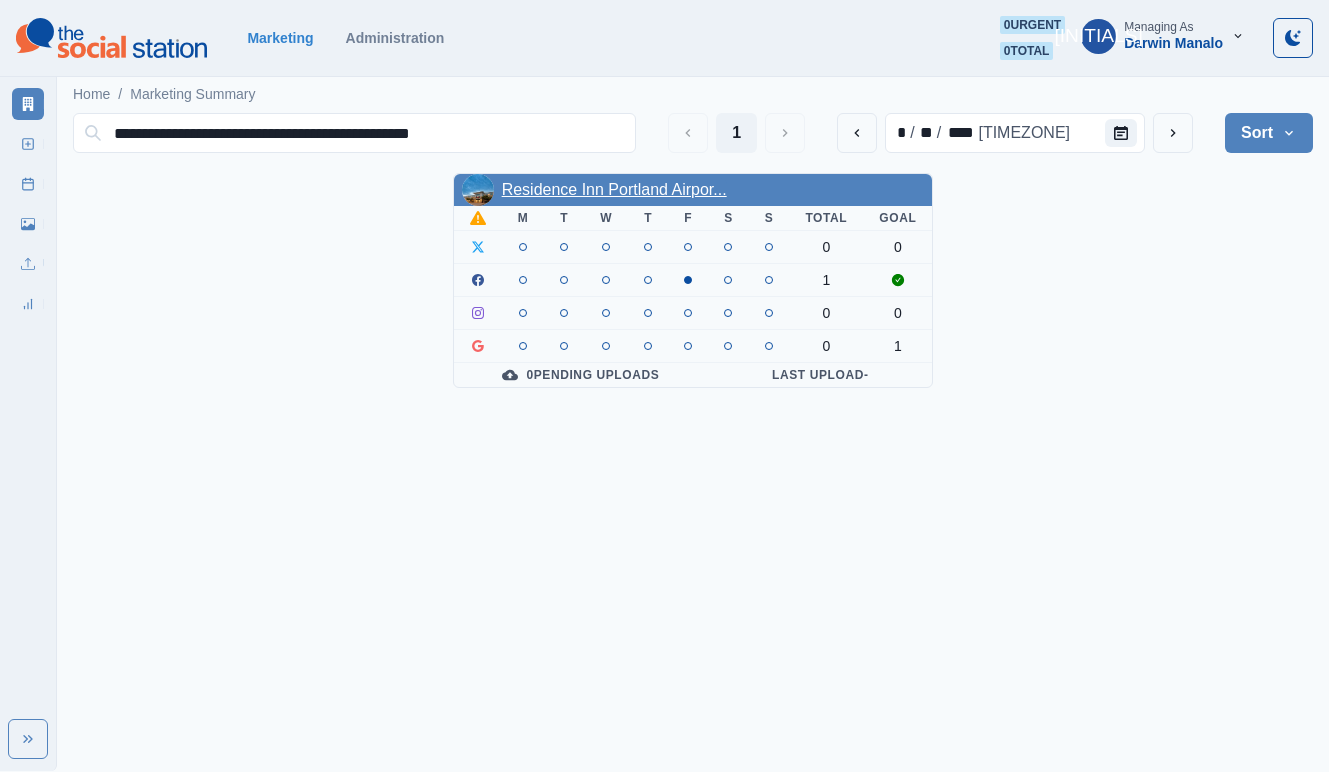 type on "**********" 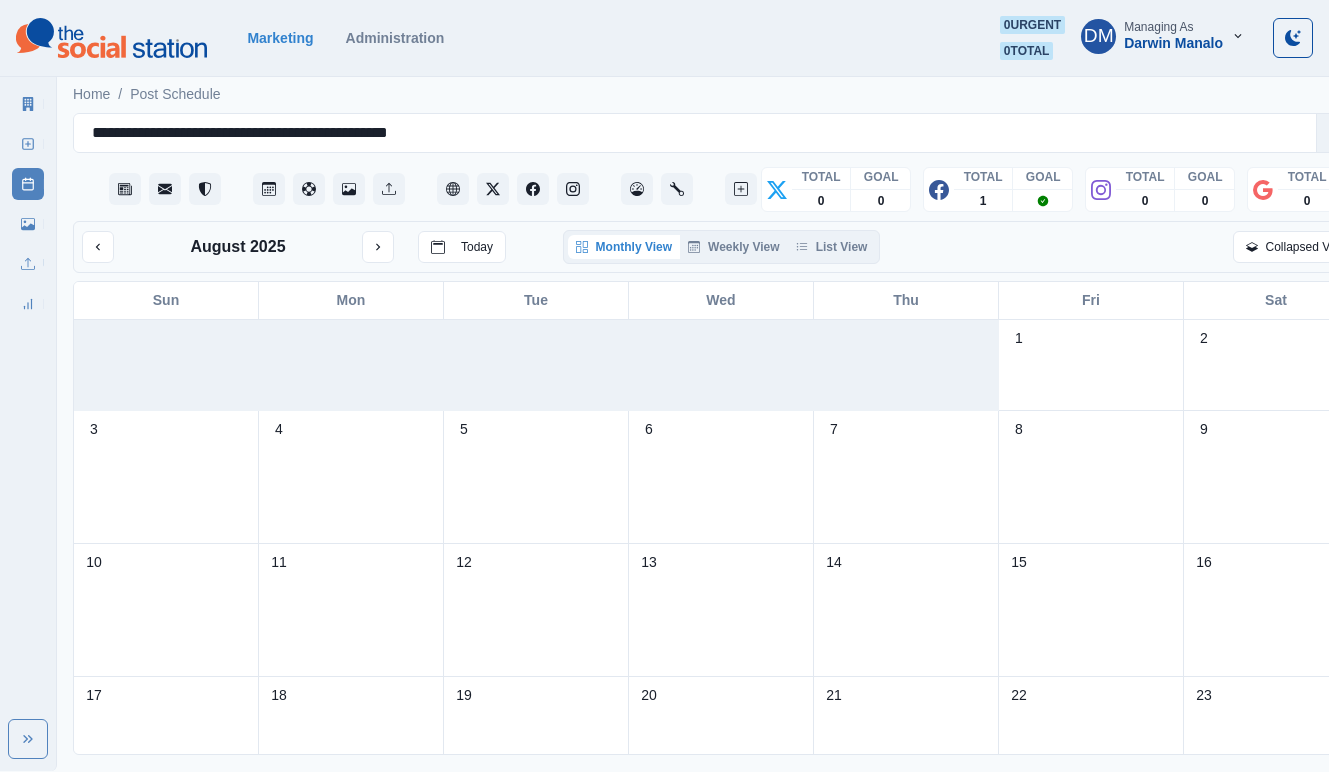 scroll, scrollTop: 0, scrollLeft: 0, axis: both 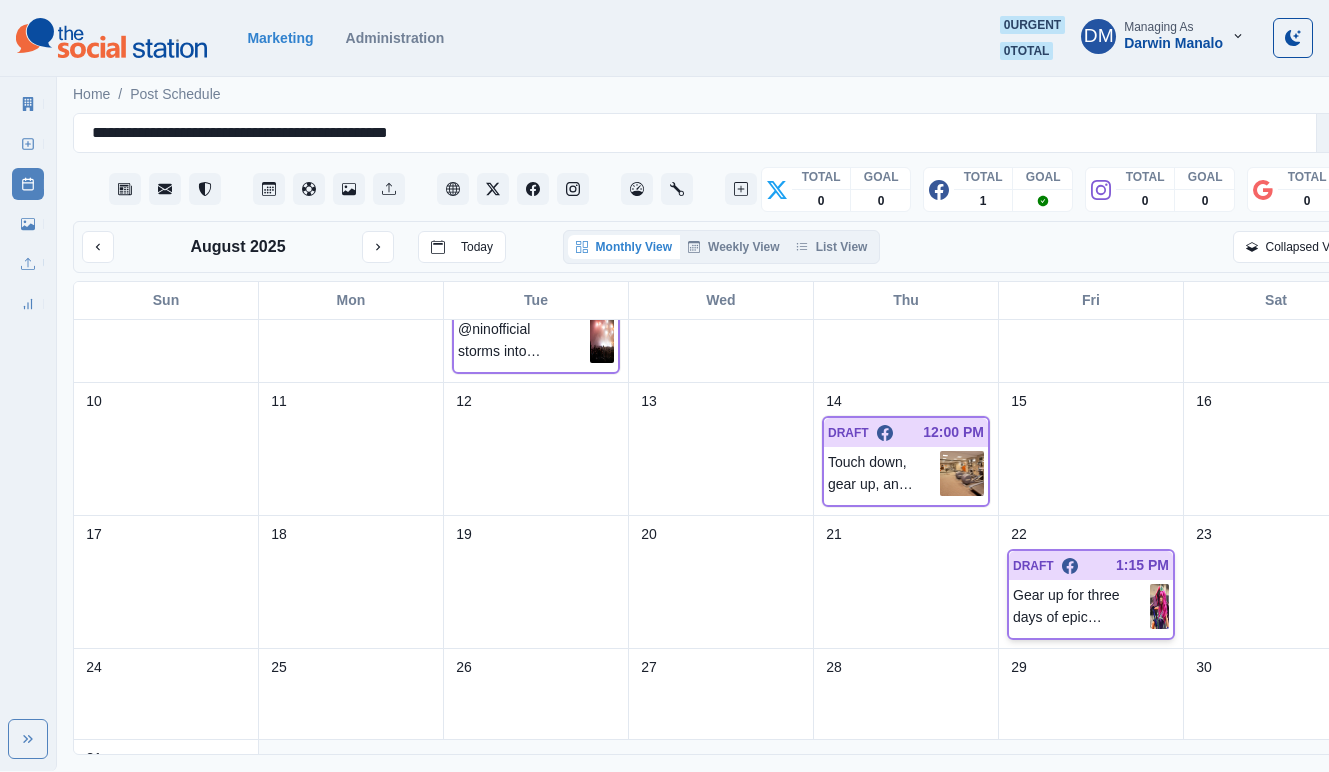 click at bounding box center [1159, 606] 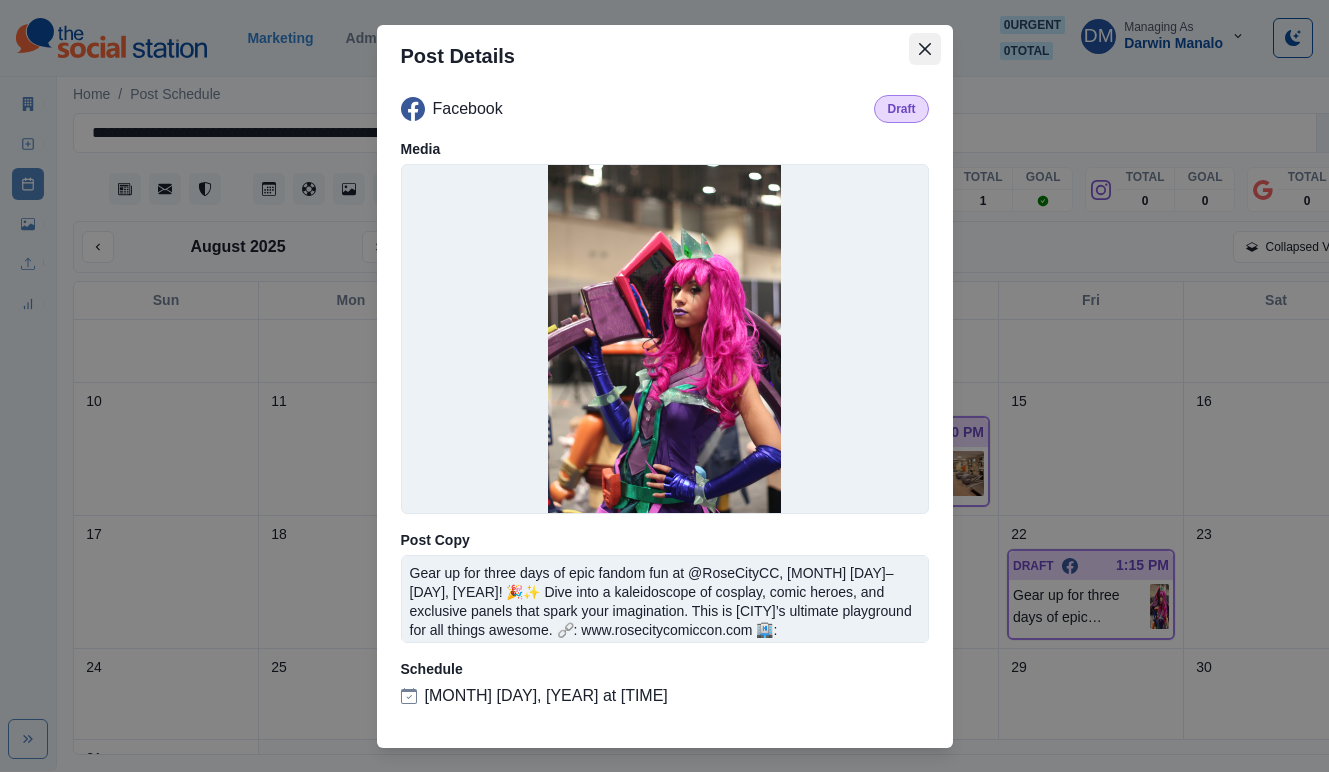 click at bounding box center (925, 49) 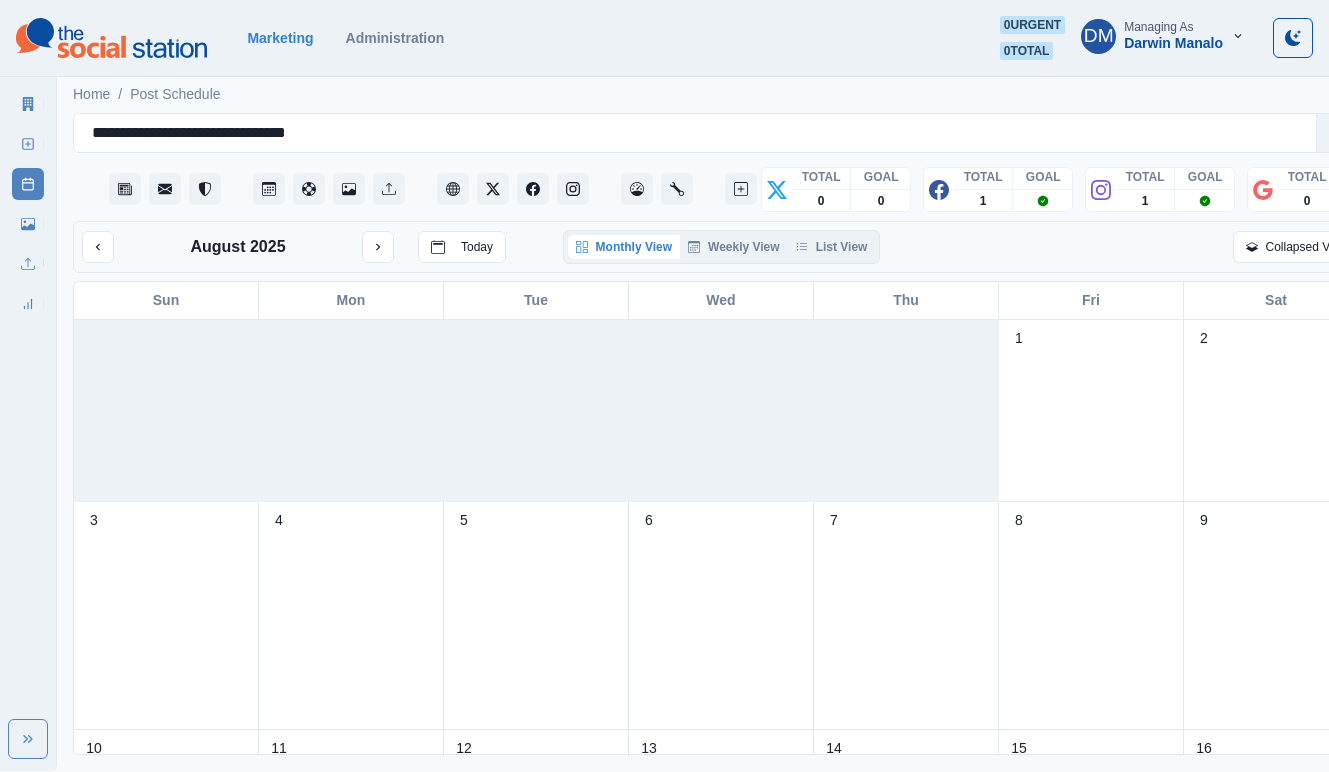 scroll, scrollTop: 0, scrollLeft: 0, axis: both 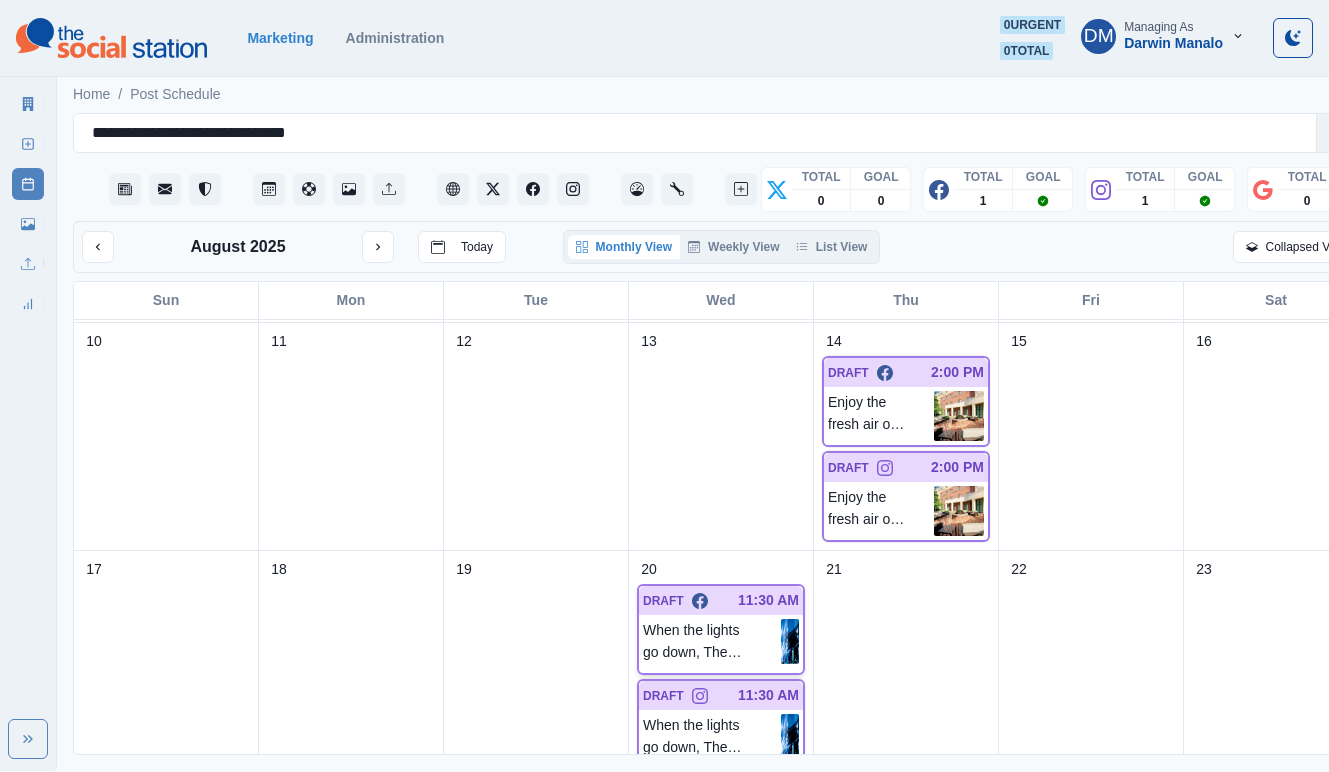 click at bounding box center [790, 641] 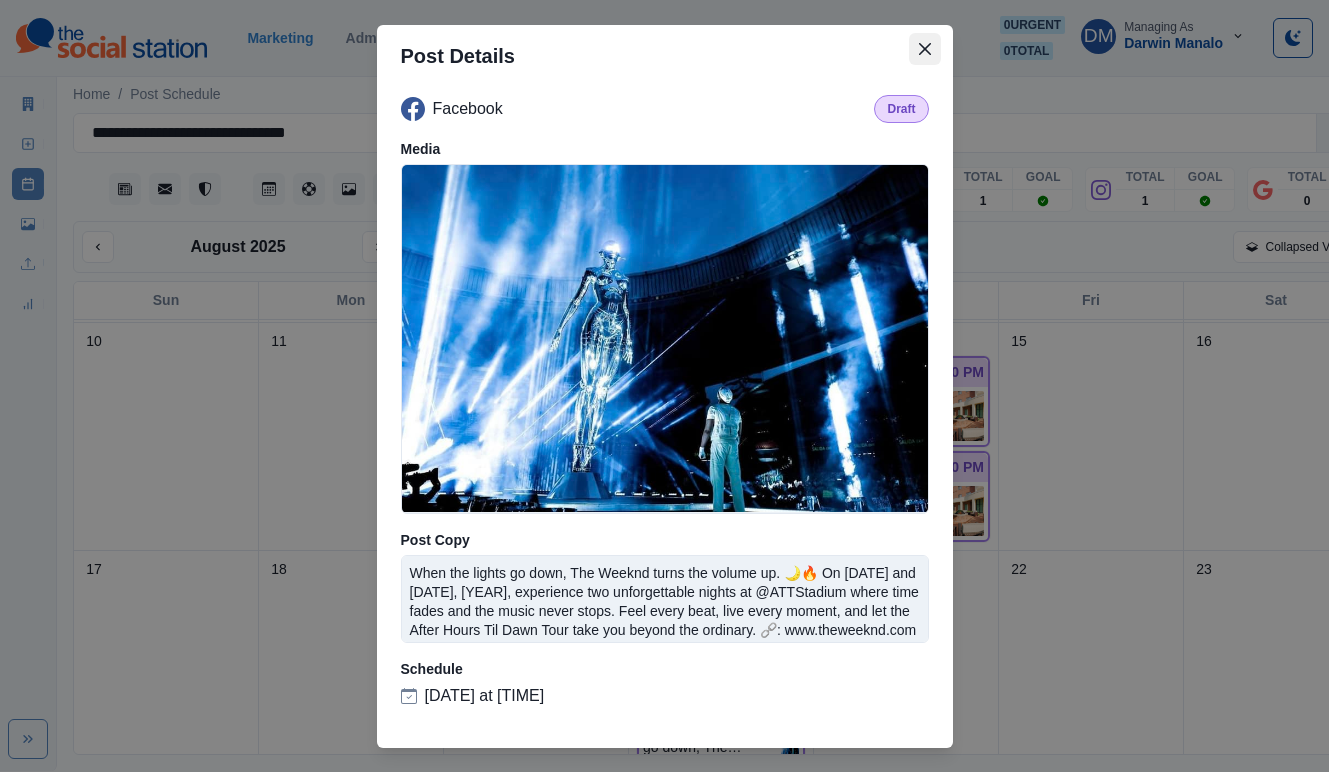 click at bounding box center (925, 49) 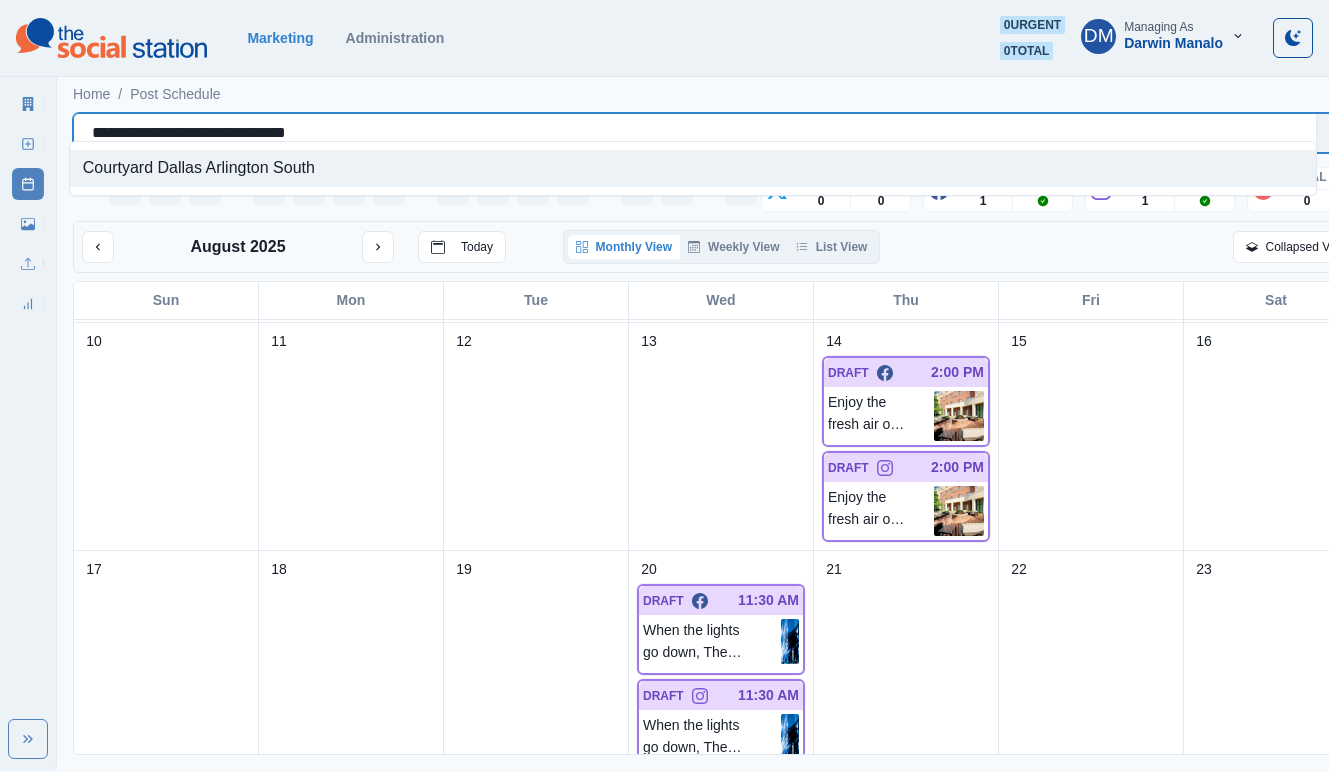 click on "**********" at bounding box center [695, 133] 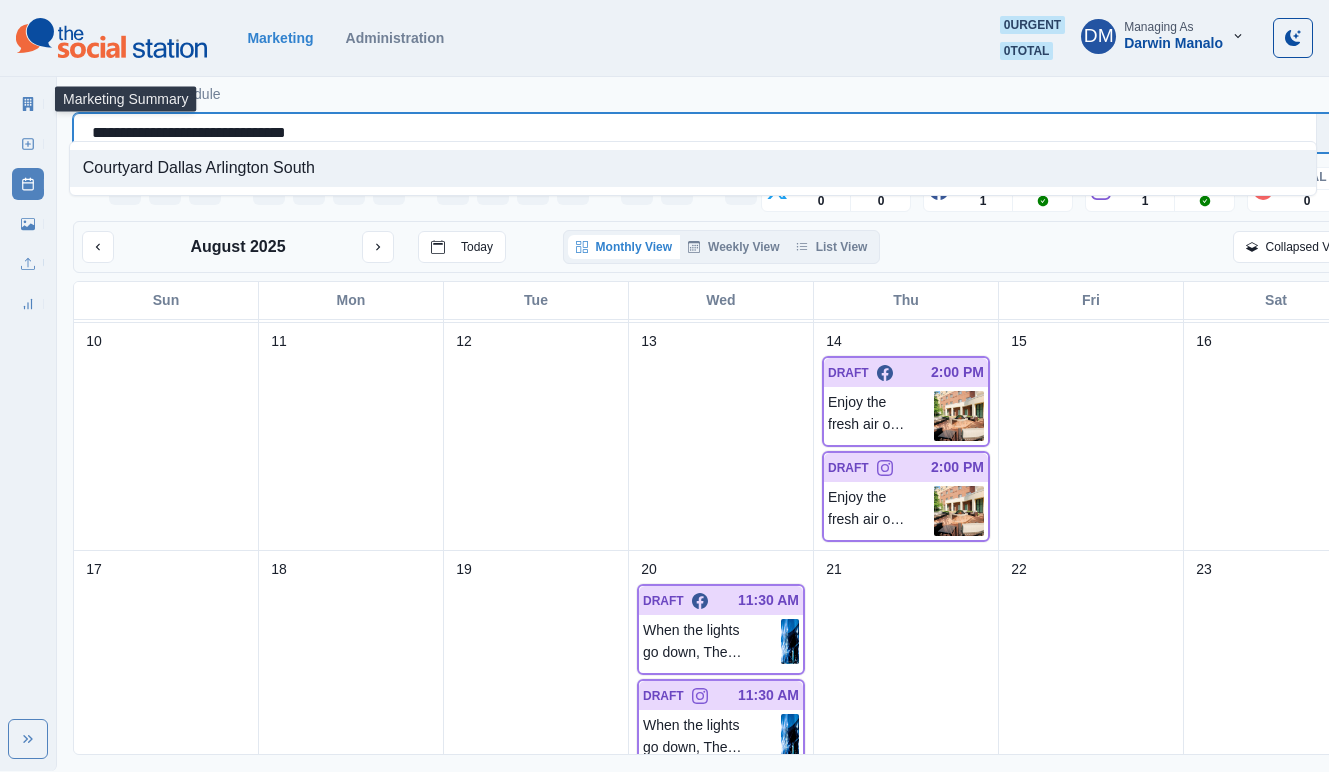 type 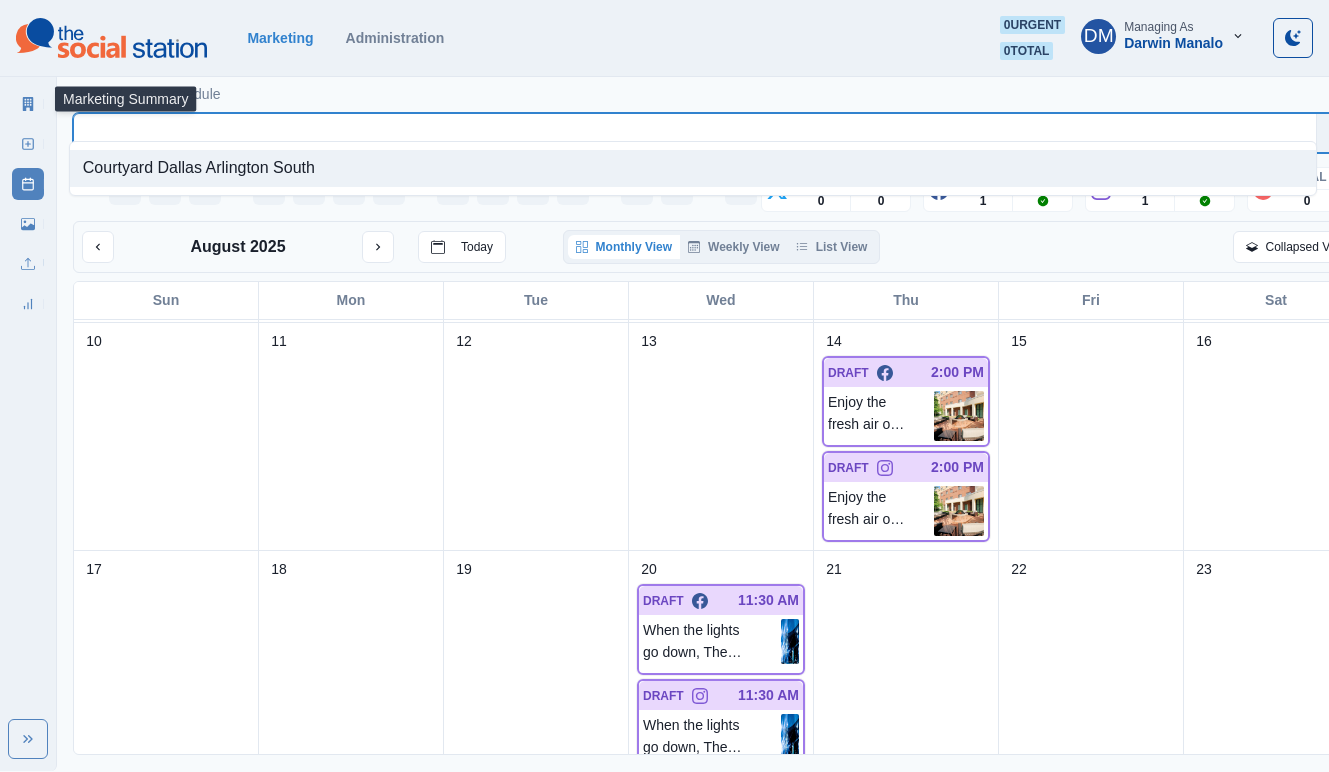 click on "Marketing Summary" at bounding box center (28, 104) 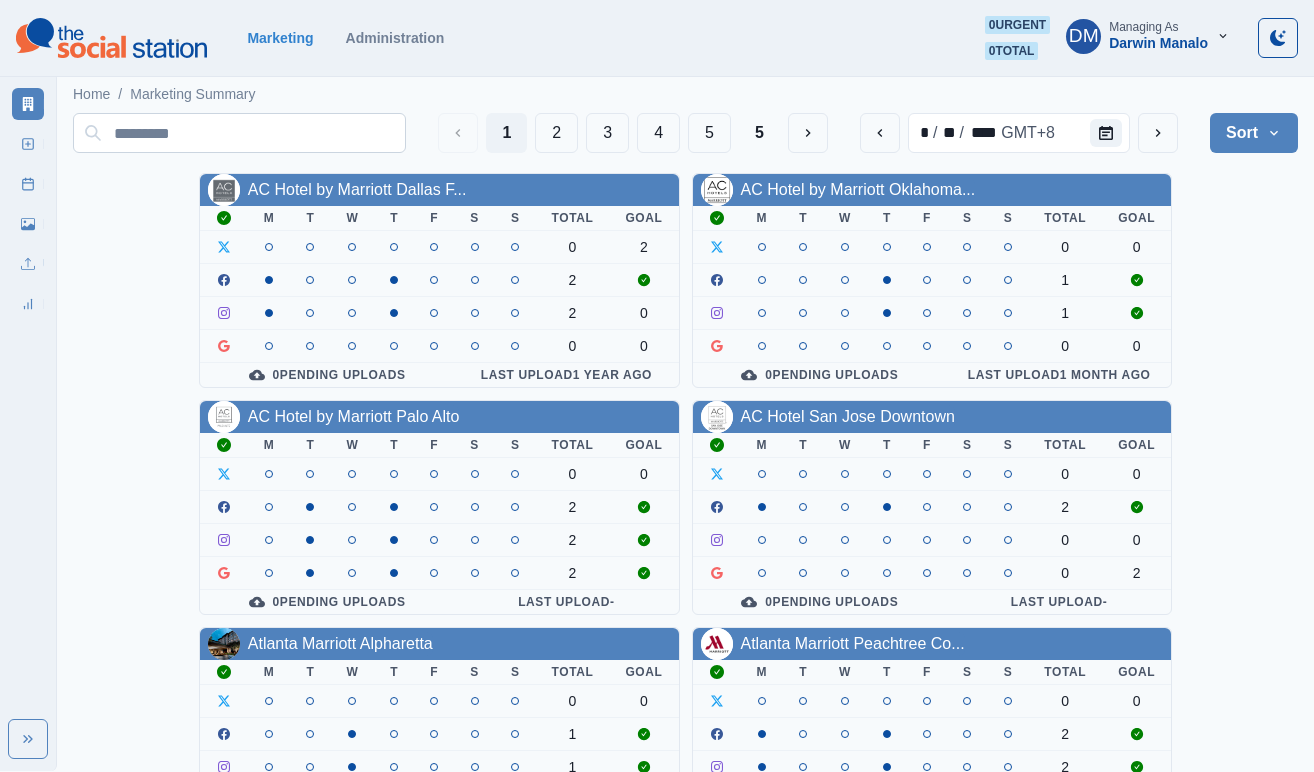 click at bounding box center (239, 133) 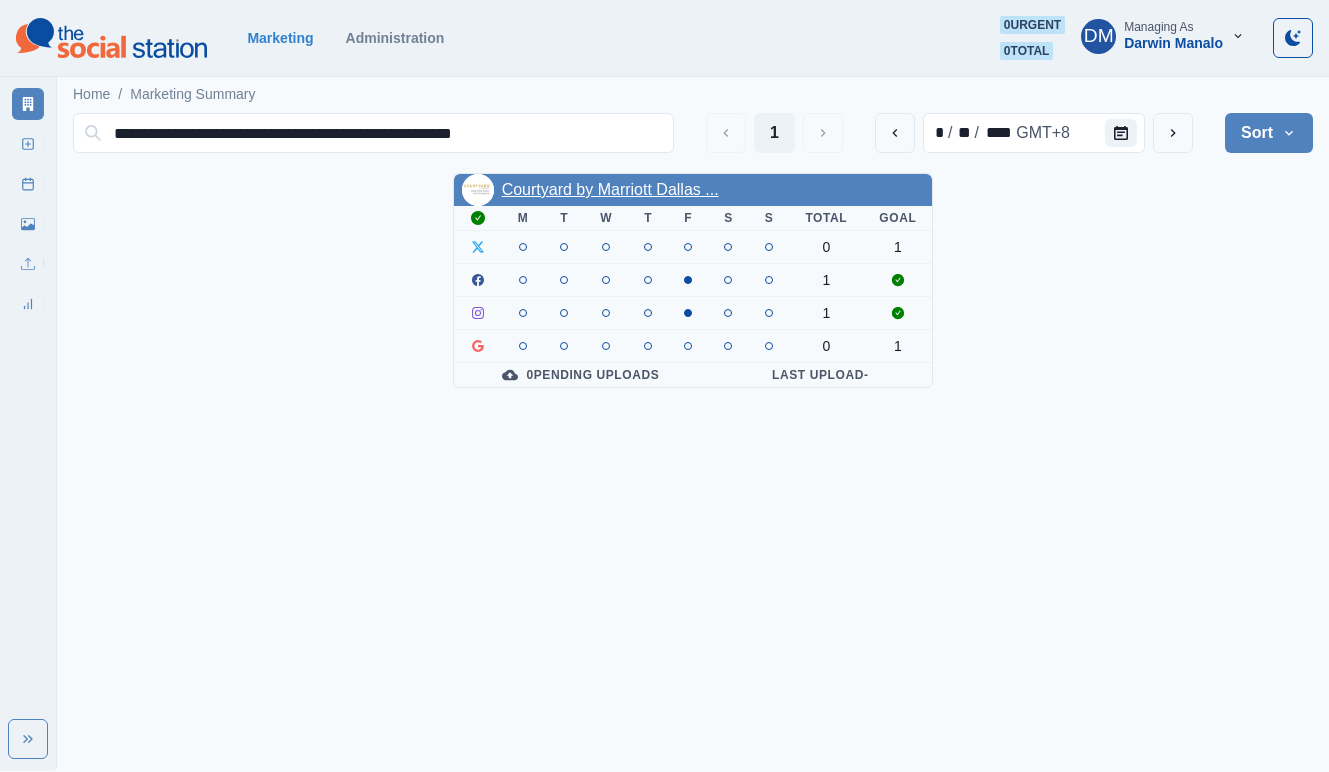 type on "**********" 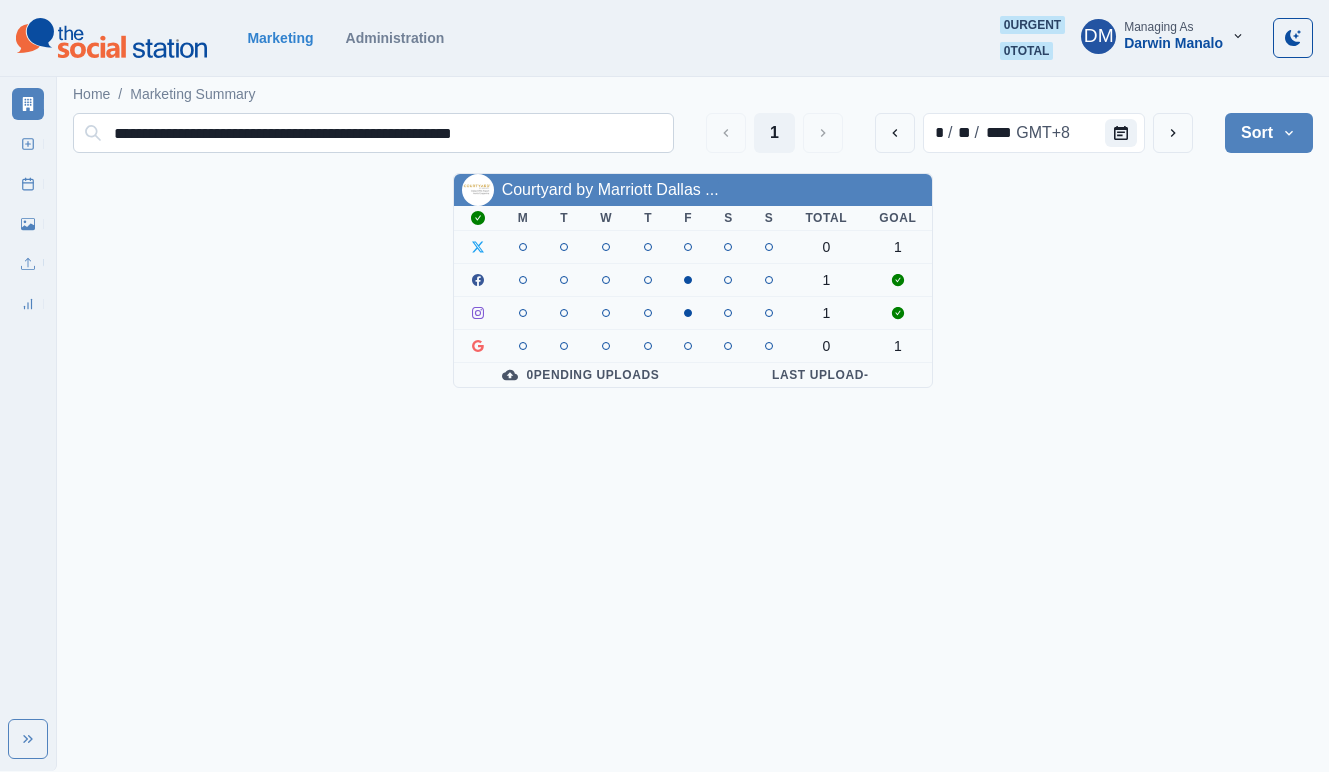 drag, startPoint x: 441, startPoint y: 131, endPoint x: 405, endPoint y: 130, distance: 36.013885 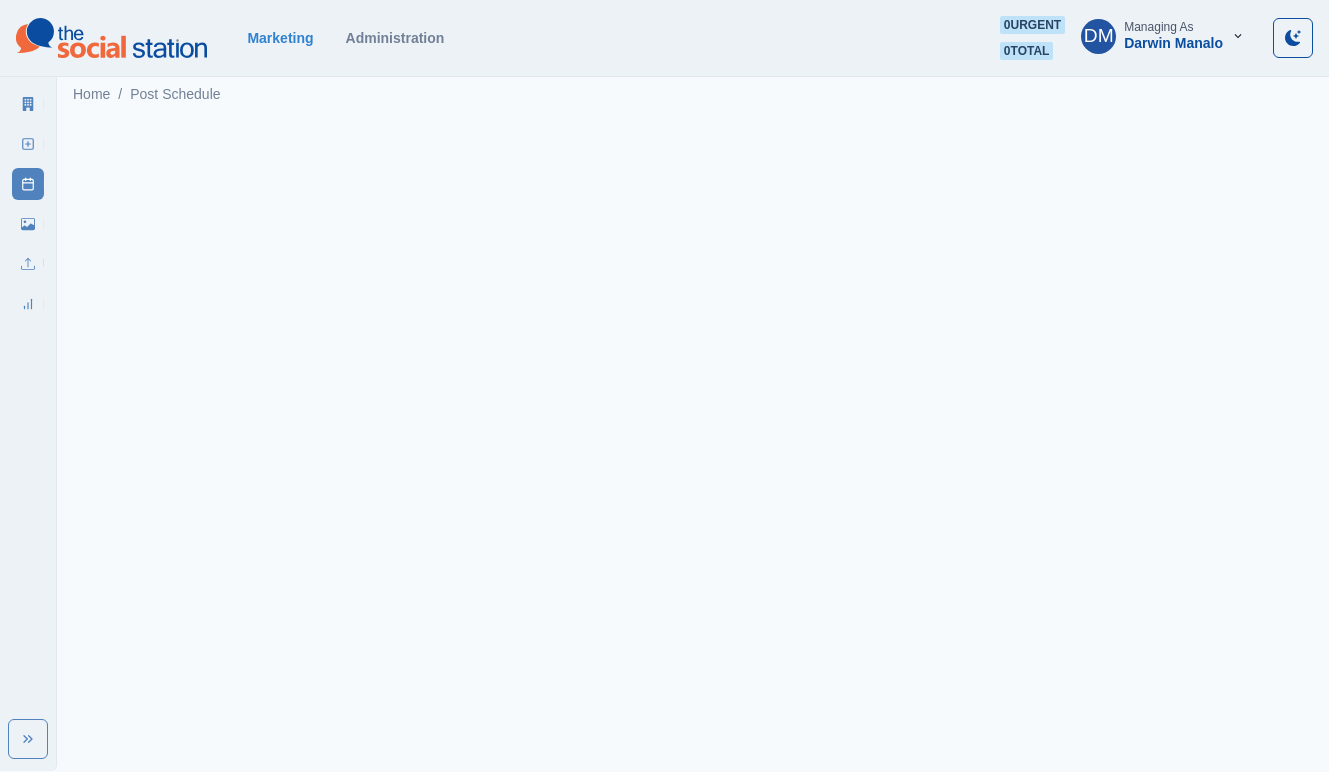 scroll, scrollTop: 0, scrollLeft: 0, axis: both 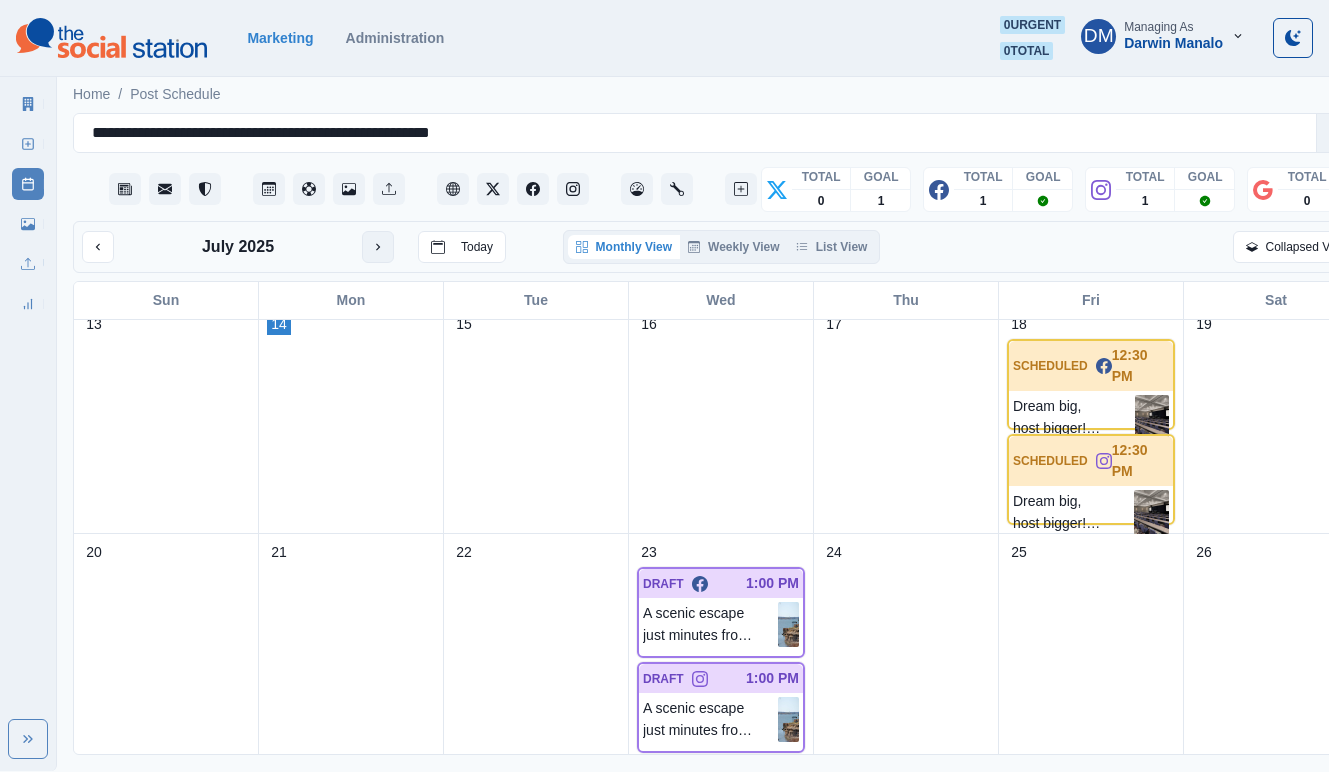 click 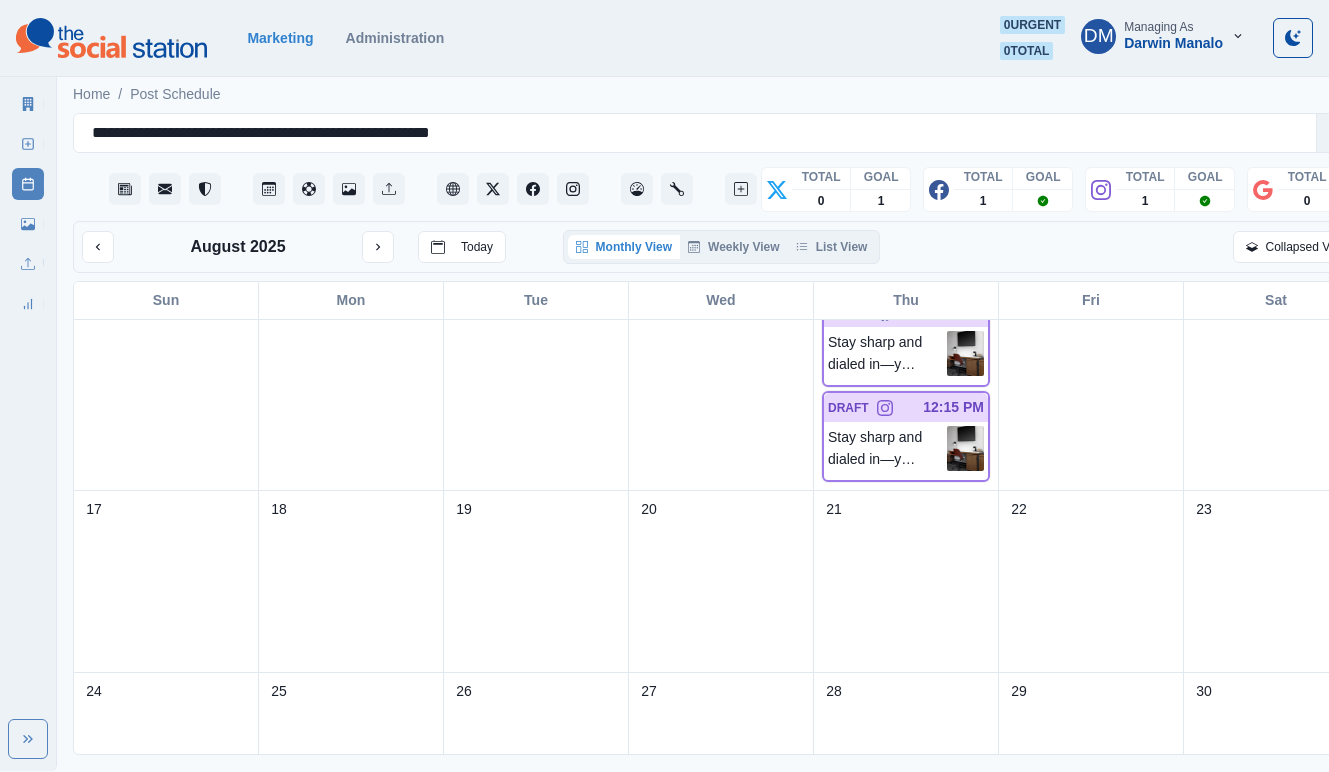 scroll, scrollTop: 97, scrollLeft: 0, axis: vertical 